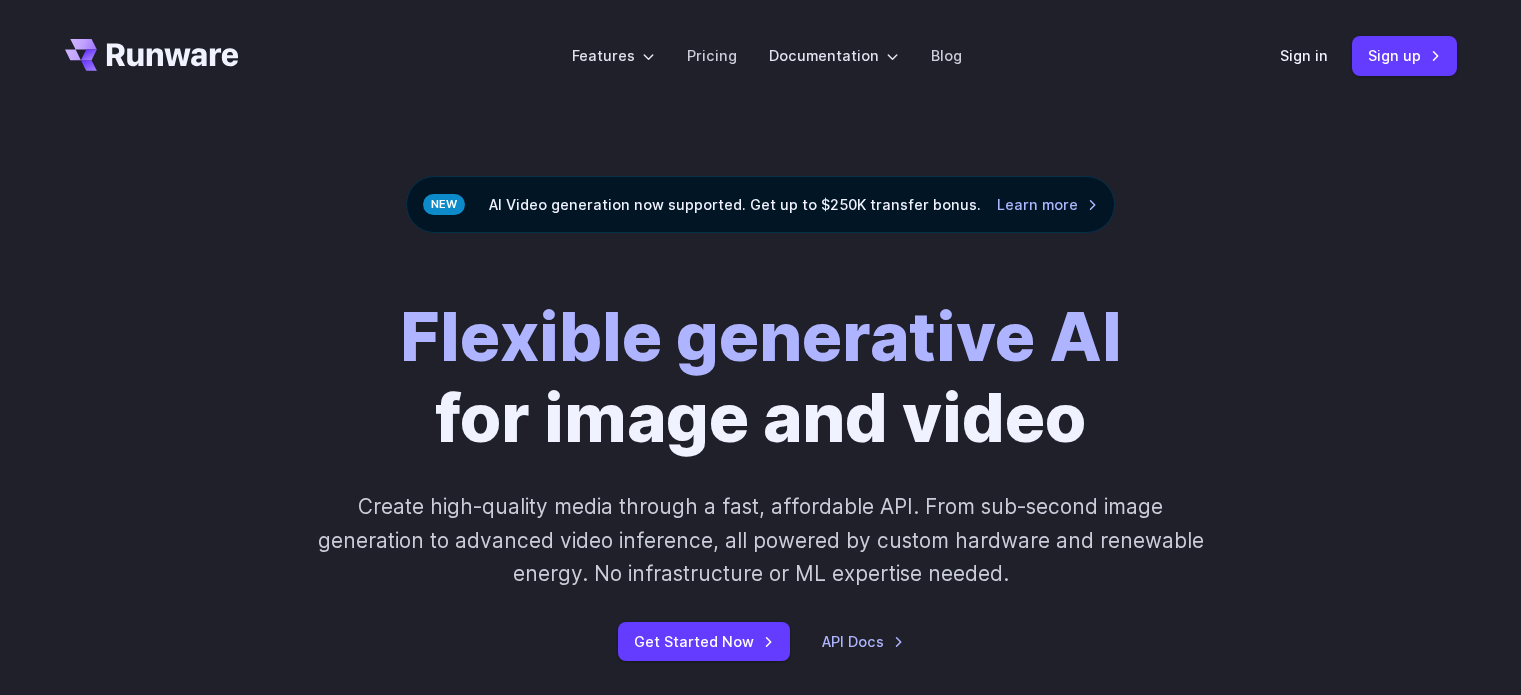 scroll, scrollTop: 40, scrollLeft: 0, axis: vertical 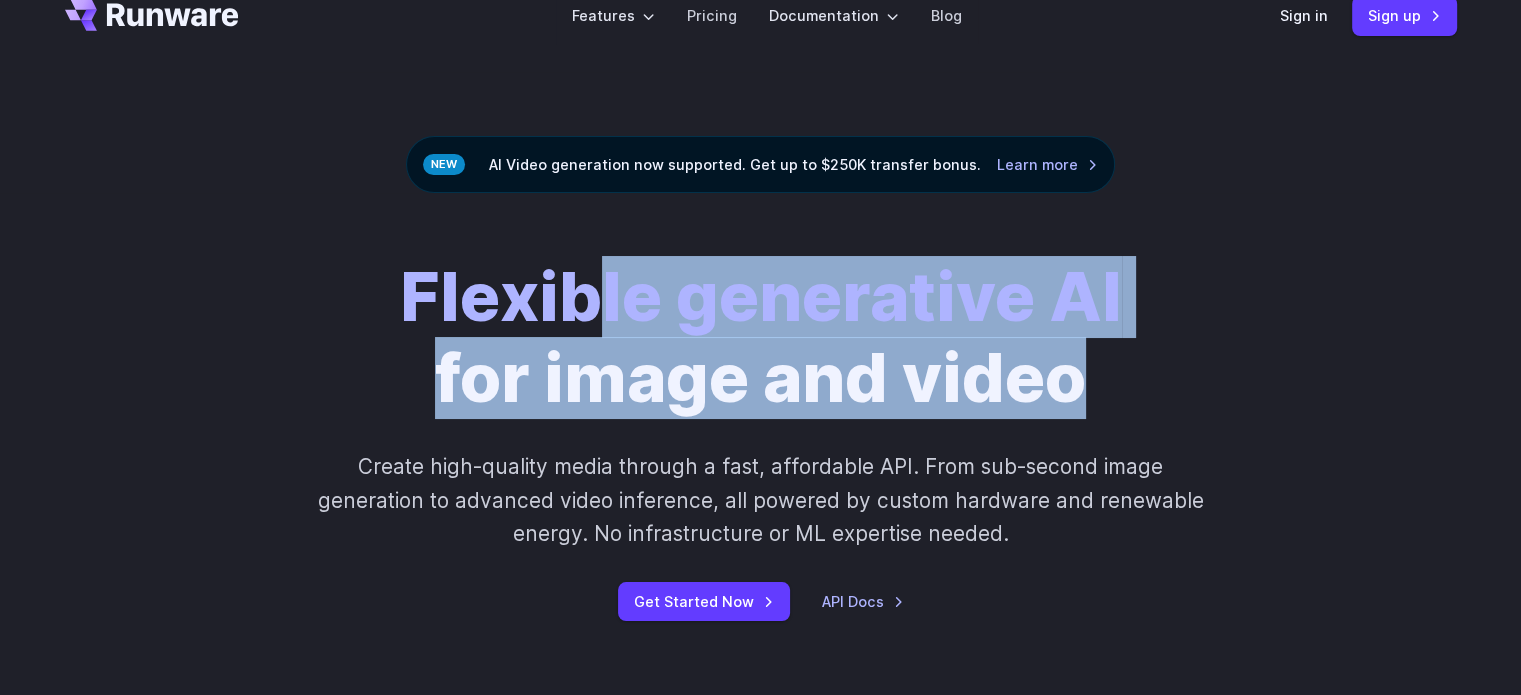 click on "Flexible generative AI for image and video" at bounding box center (761, 337) 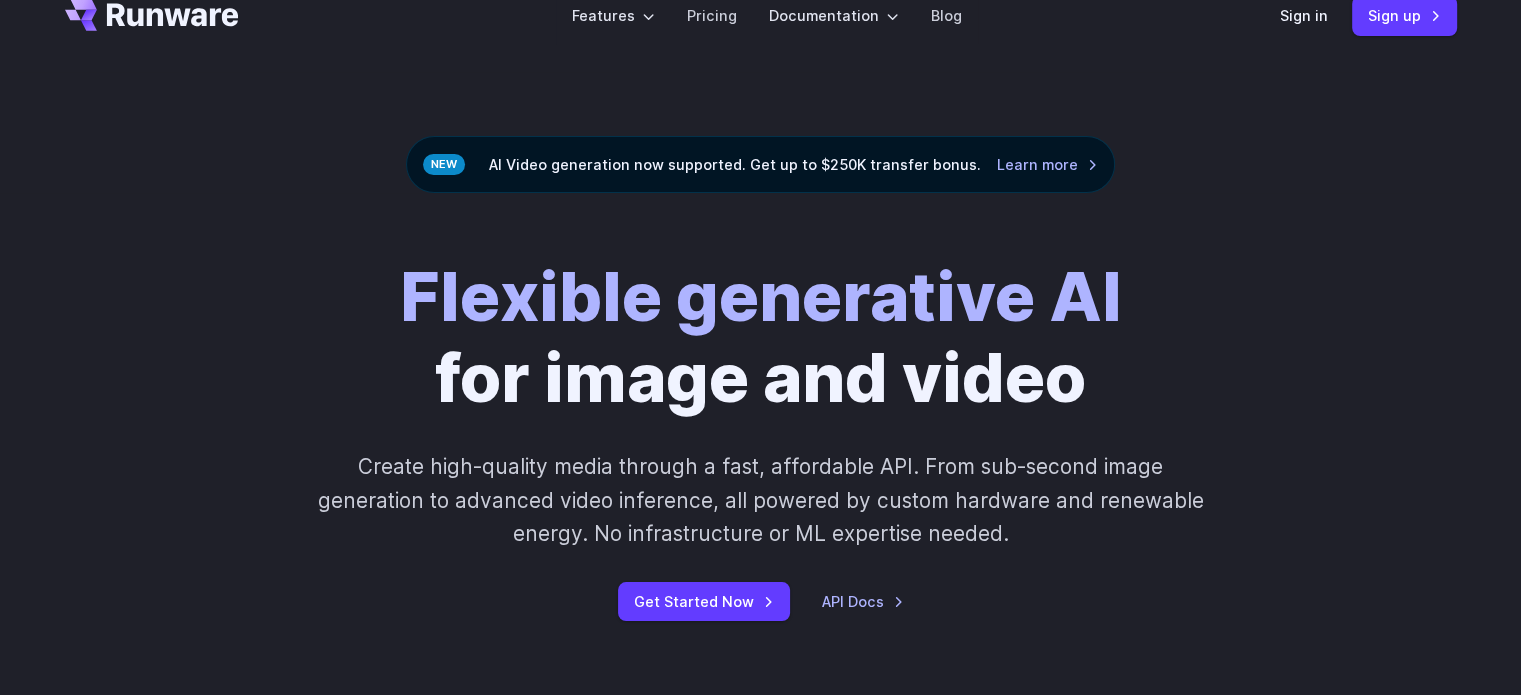 scroll, scrollTop: 0, scrollLeft: 0, axis: both 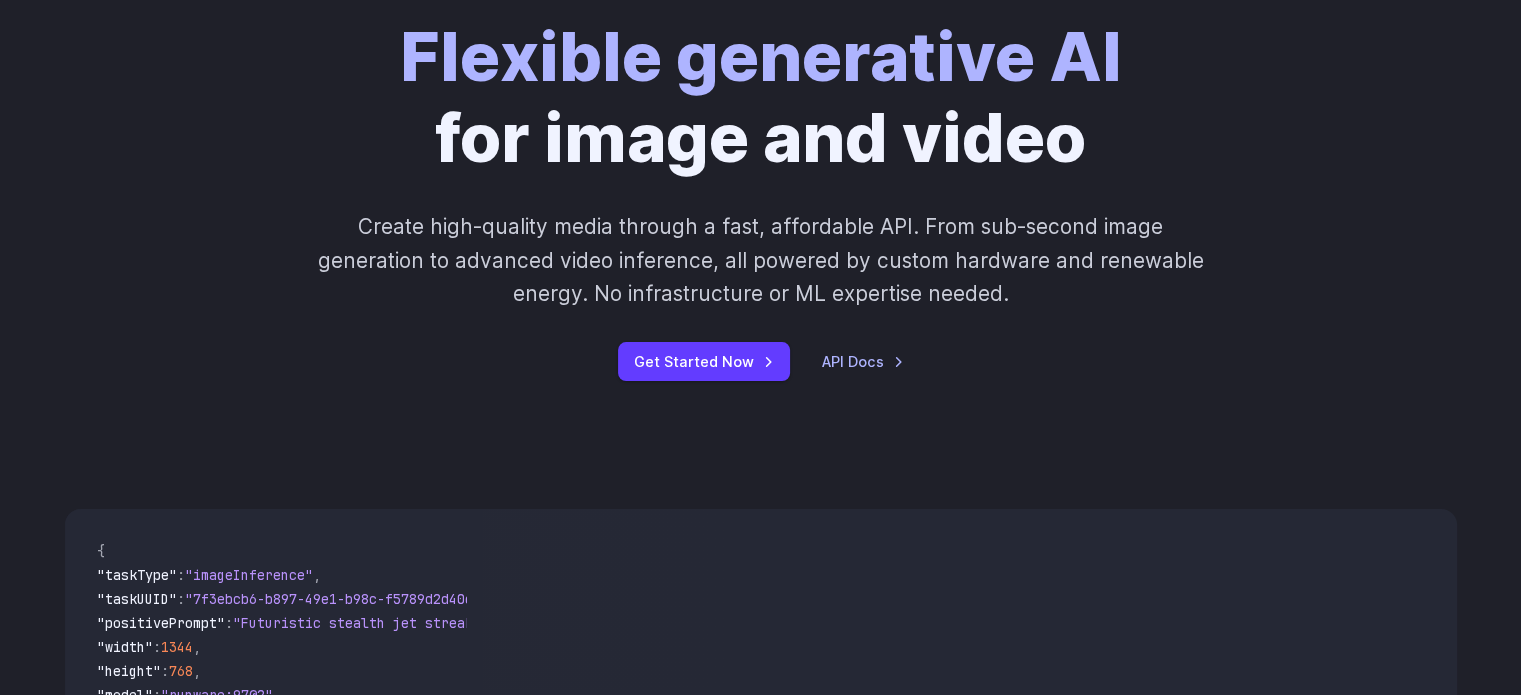 click on "Create high-quality media through a fast, affordable API. From sub-second image generation to advanced video inference, all powered by custom hardware and renewable energy. No infrastructure or ML expertise needed." at bounding box center [760, 260] 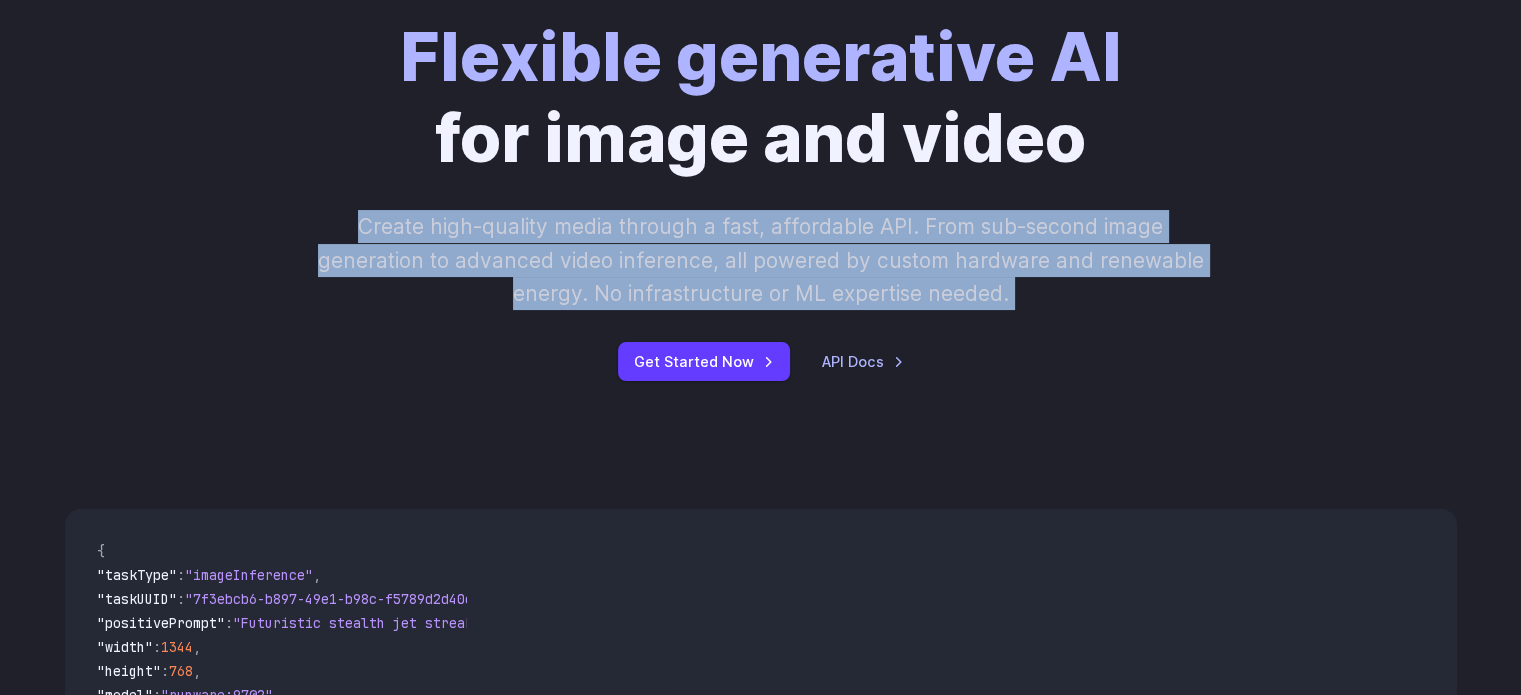 drag, startPoint x: 361, startPoint y: 223, endPoint x: 1119, endPoint y: 293, distance: 761.22534 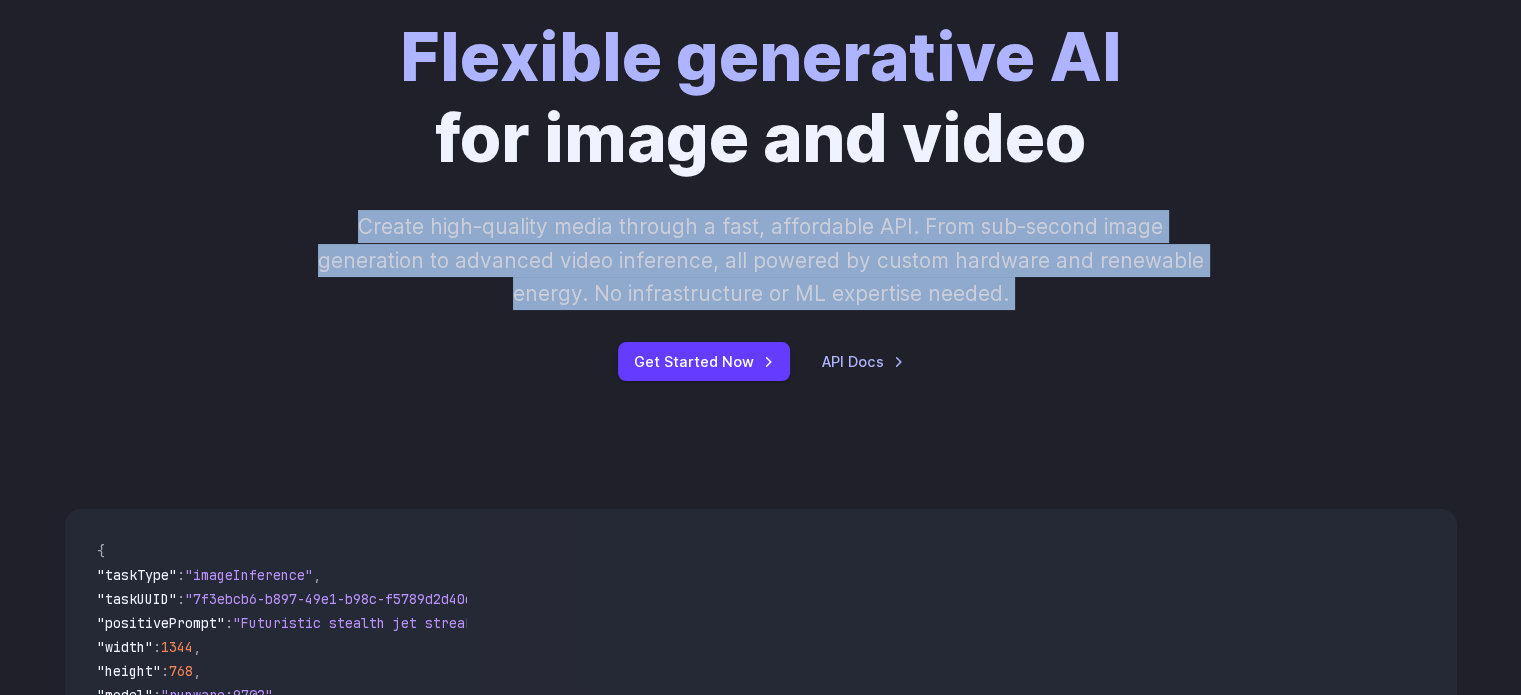 click on "Flexible generative AI for image and video    Create high-quality media through a fast, affordable API. From sub-second image generation to advanced video inference, all powered by custom hardware and renewable energy. No infrastructure or ML expertise needed.
Get Started Now
API Docs" at bounding box center [761, 199] 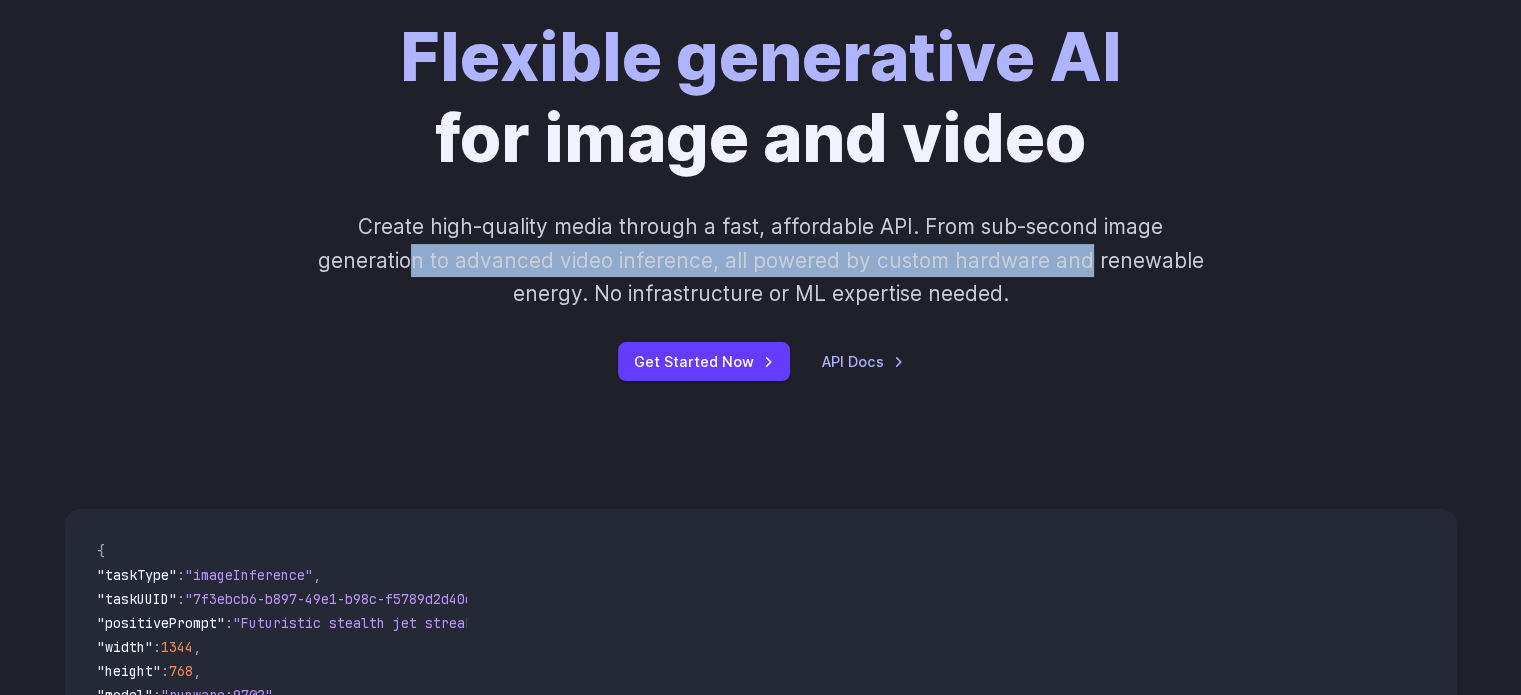 drag, startPoint x: 419, startPoint y: 259, endPoint x: 1080, endPoint y: 262, distance: 661.00684 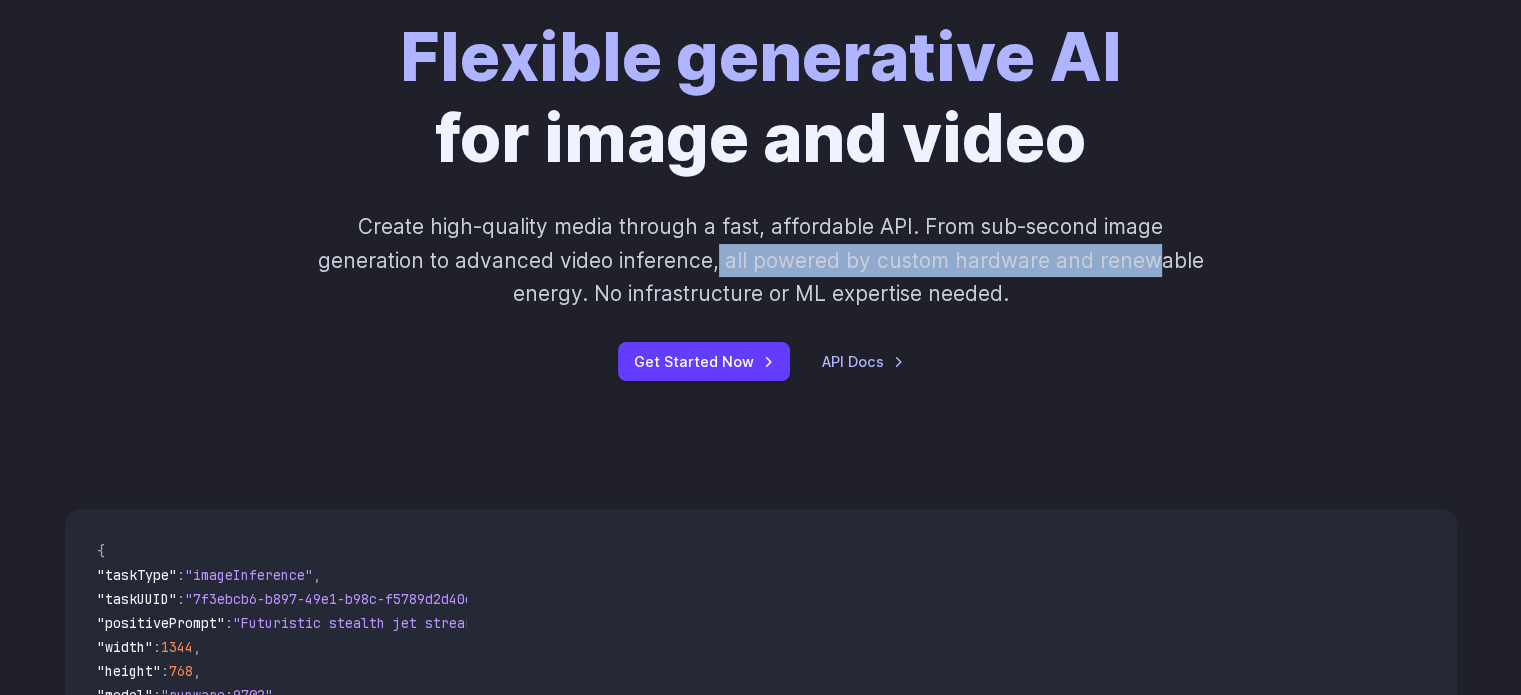 drag, startPoint x: 868, startPoint y: 263, endPoint x: 1176, endPoint y: 263, distance: 308 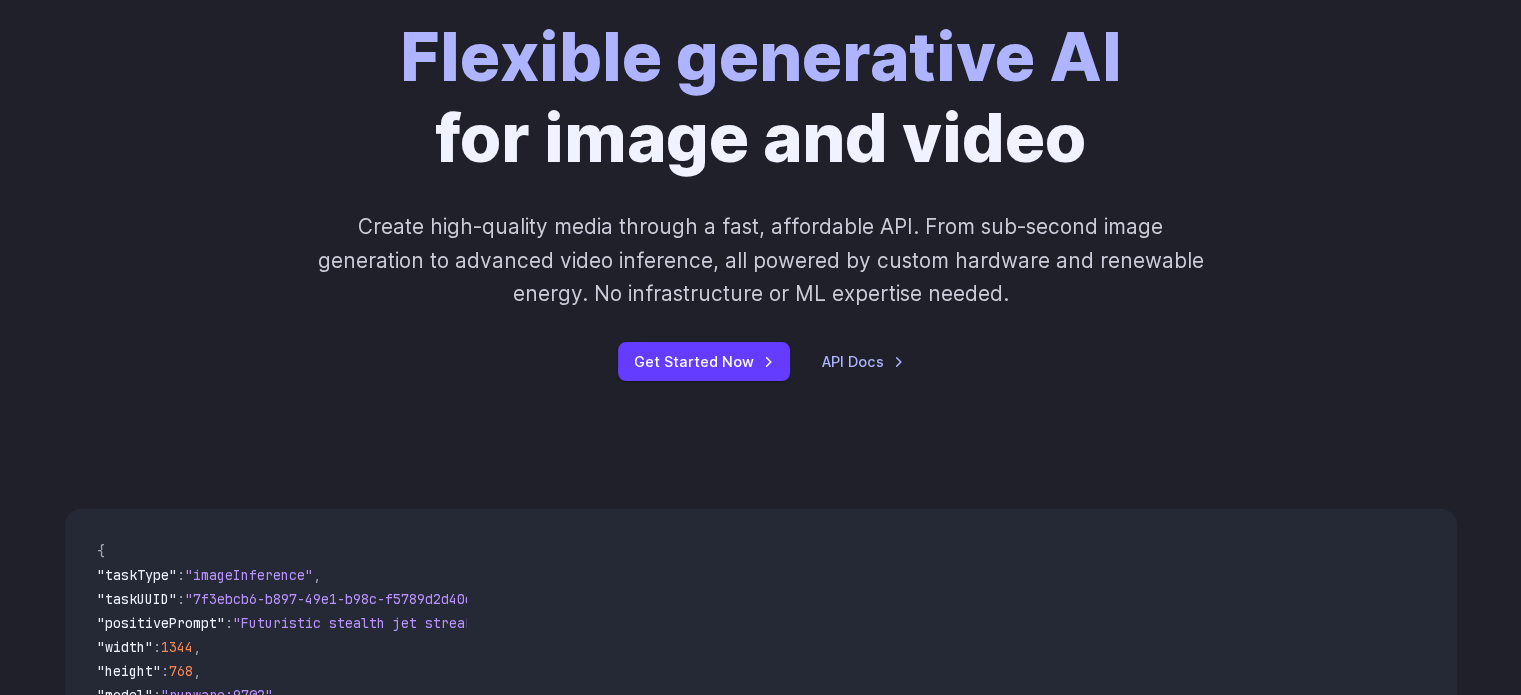 click on "Create high-quality media through a fast, affordable API. From sub-second image generation to advanced video inference, all powered by custom hardware and renewable energy. No infrastructure or ML expertise needed." at bounding box center (760, 260) 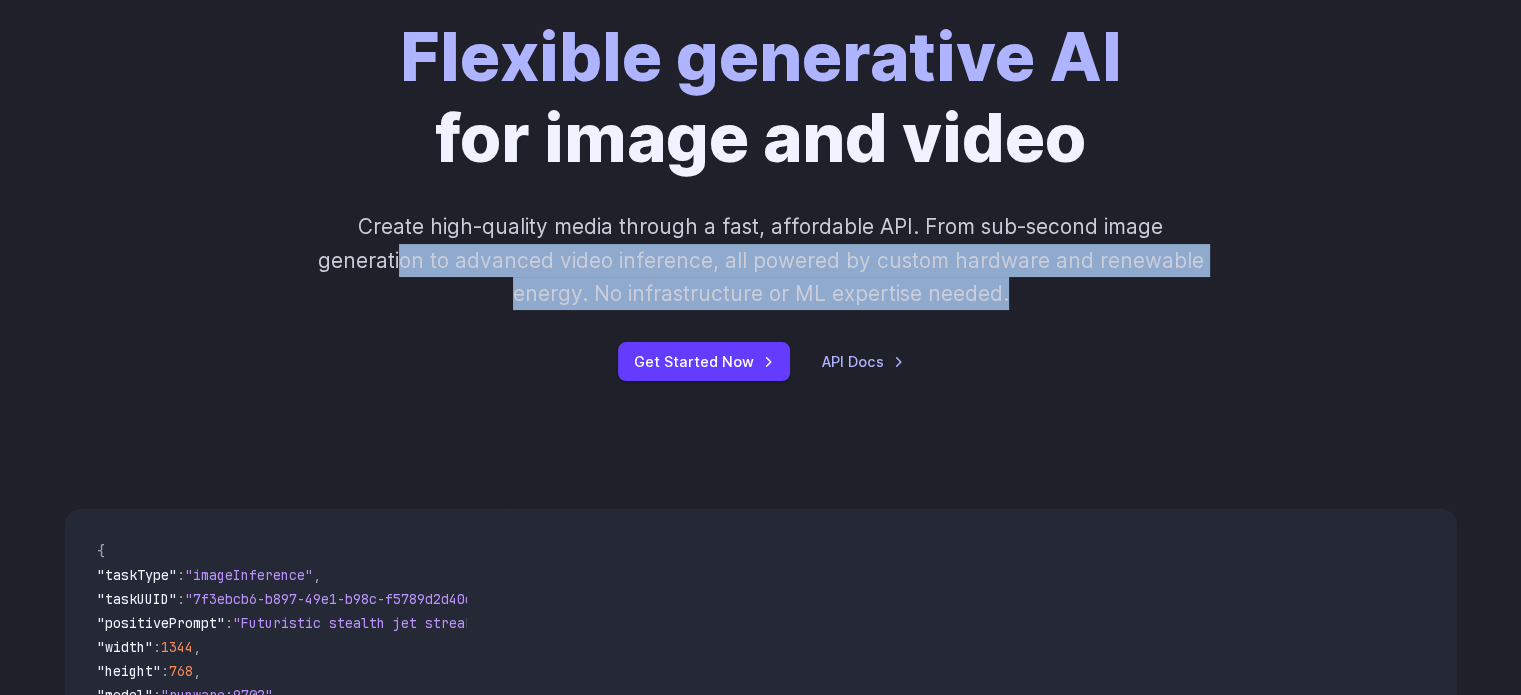 drag, startPoint x: 1100, startPoint y: 294, endPoint x: 408, endPoint y: 267, distance: 692.52655 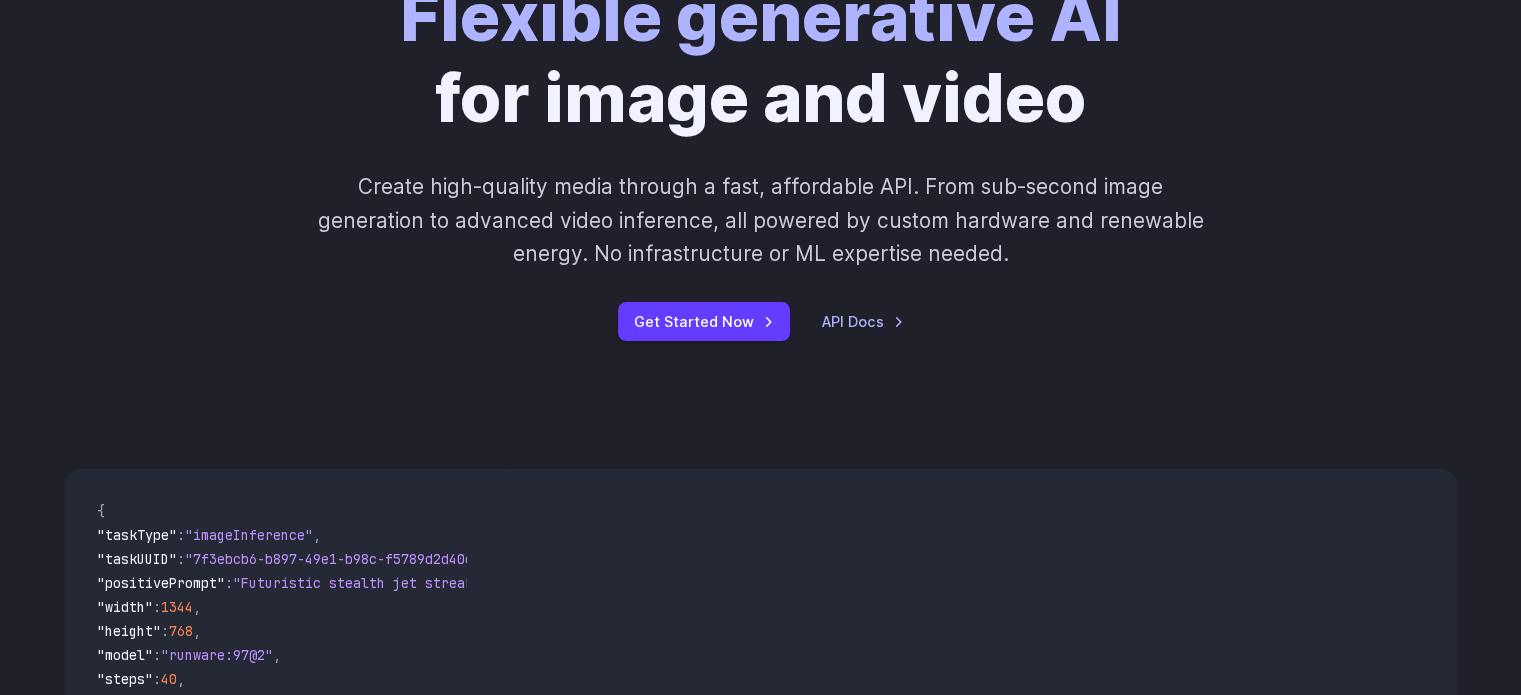 scroll, scrollTop: 400, scrollLeft: 0, axis: vertical 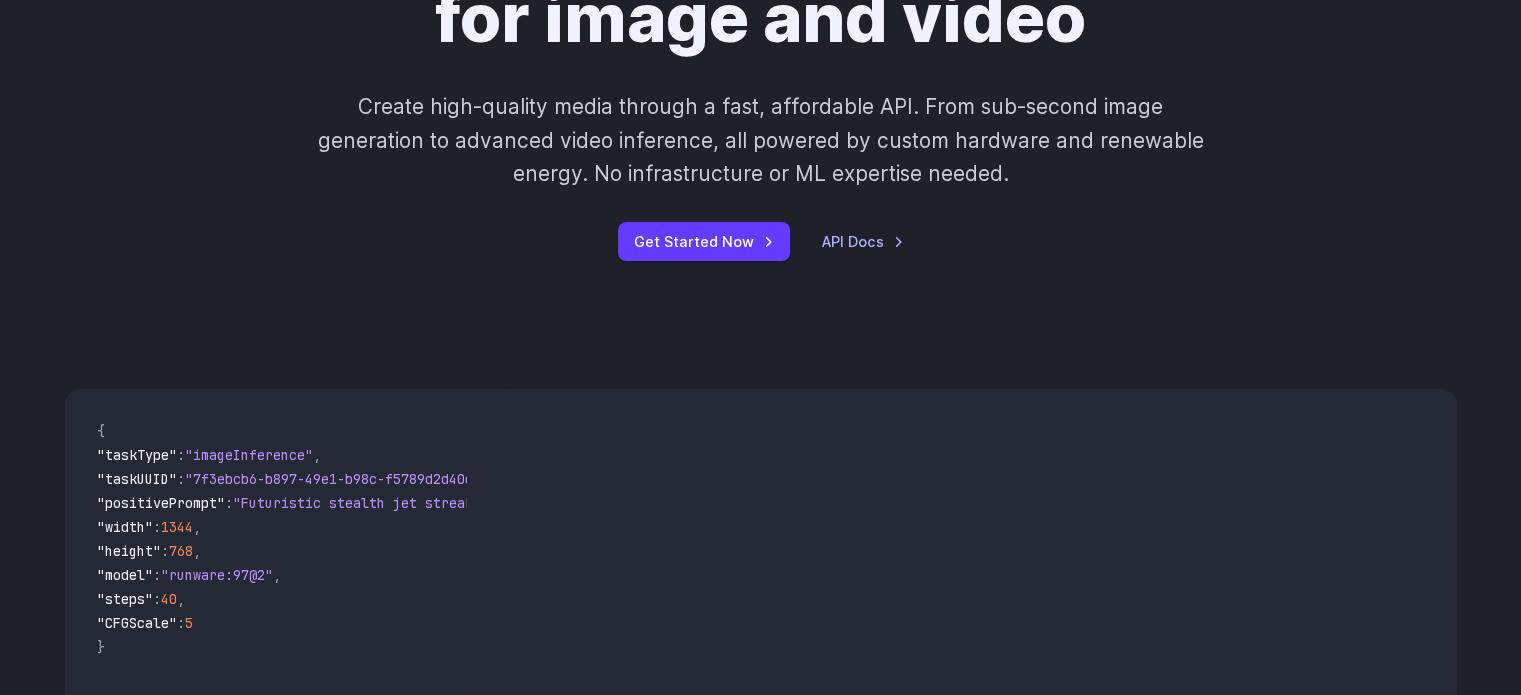 click on "Create high-quality media through a fast, affordable API. From sub-second image generation to advanced video inference, all powered by custom hardware and renewable energy. No infrastructure or ML expertise needed." at bounding box center [760, 140] 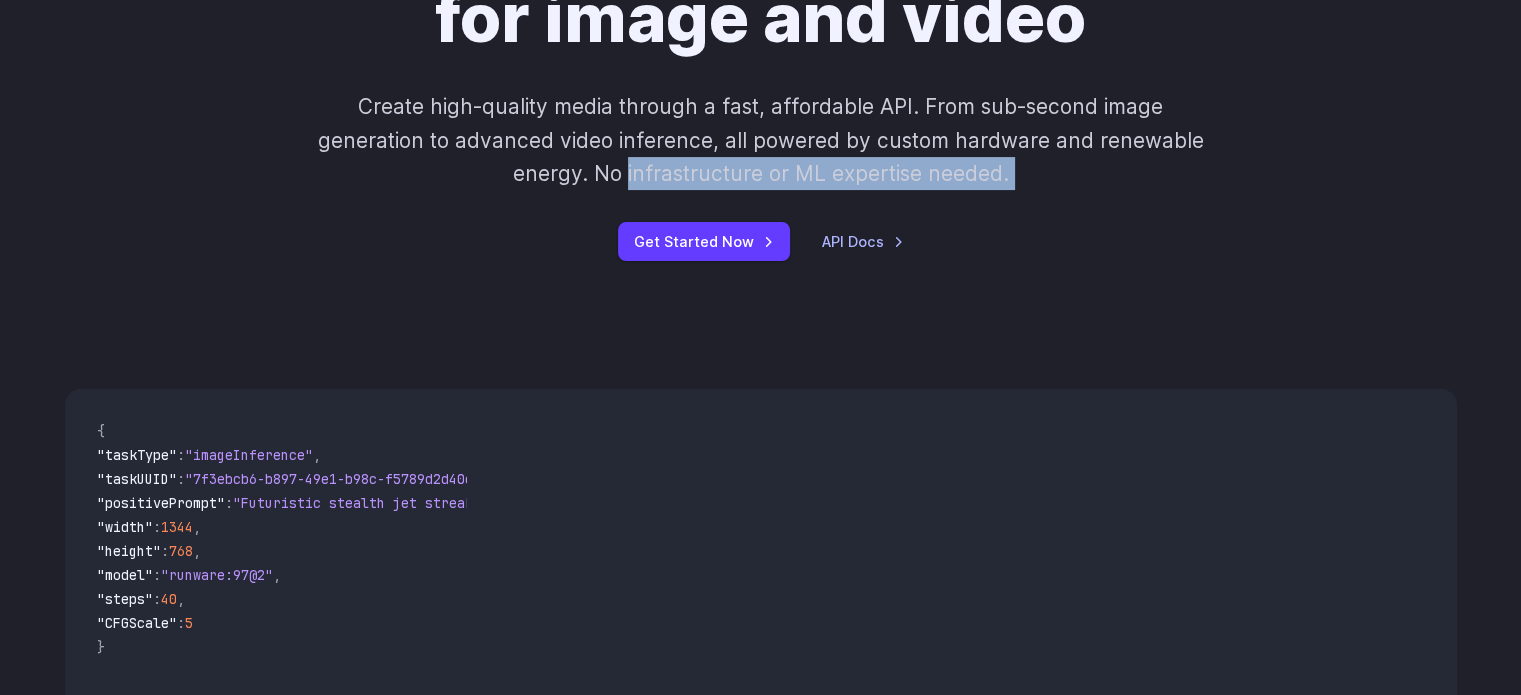 drag, startPoint x: 642, startPoint y: 172, endPoint x: 1069, endPoint y: 179, distance: 427.05737 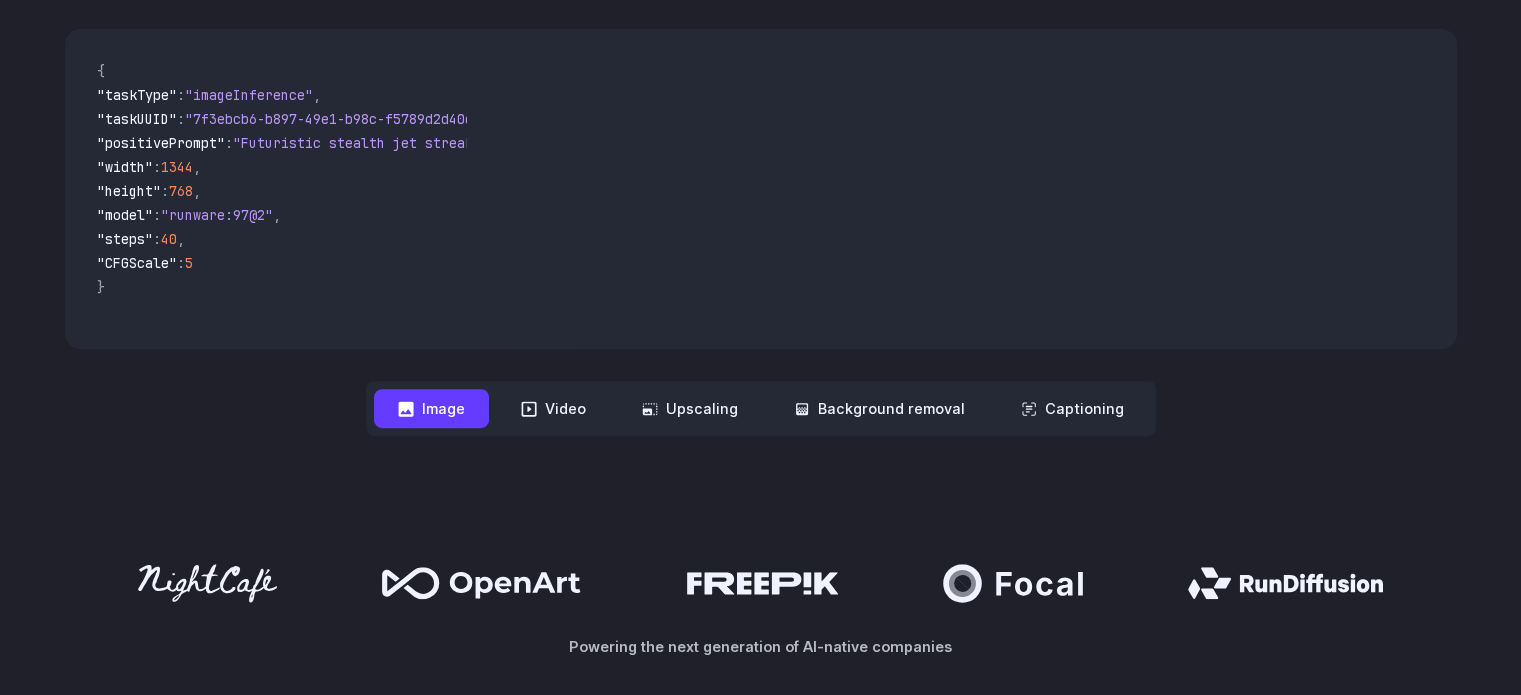 scroll, scrollTop: 752, scrollLeft: 0, axis: vertical 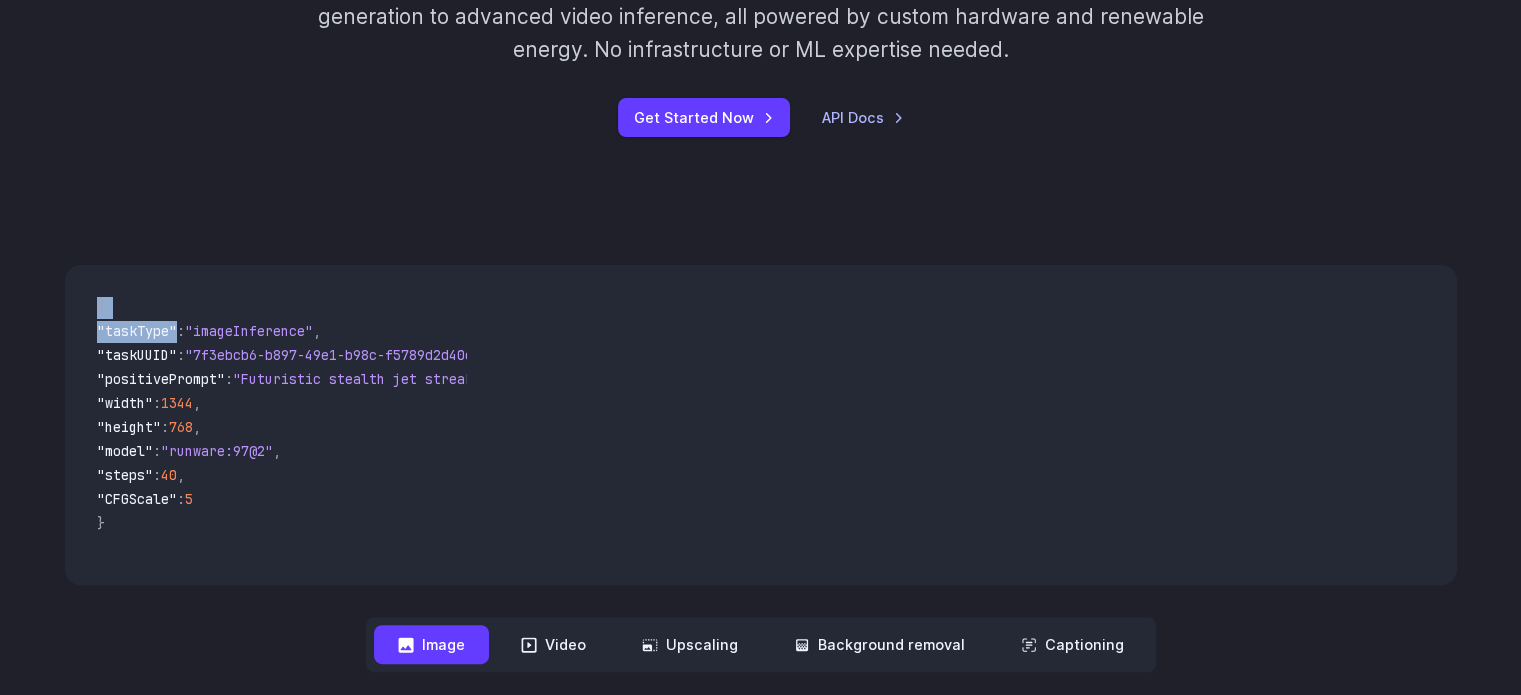 drag, startPoint x: 180, startPoint y: 108, endPoint x: 359, endPoint y: 208, distance: 205.03902 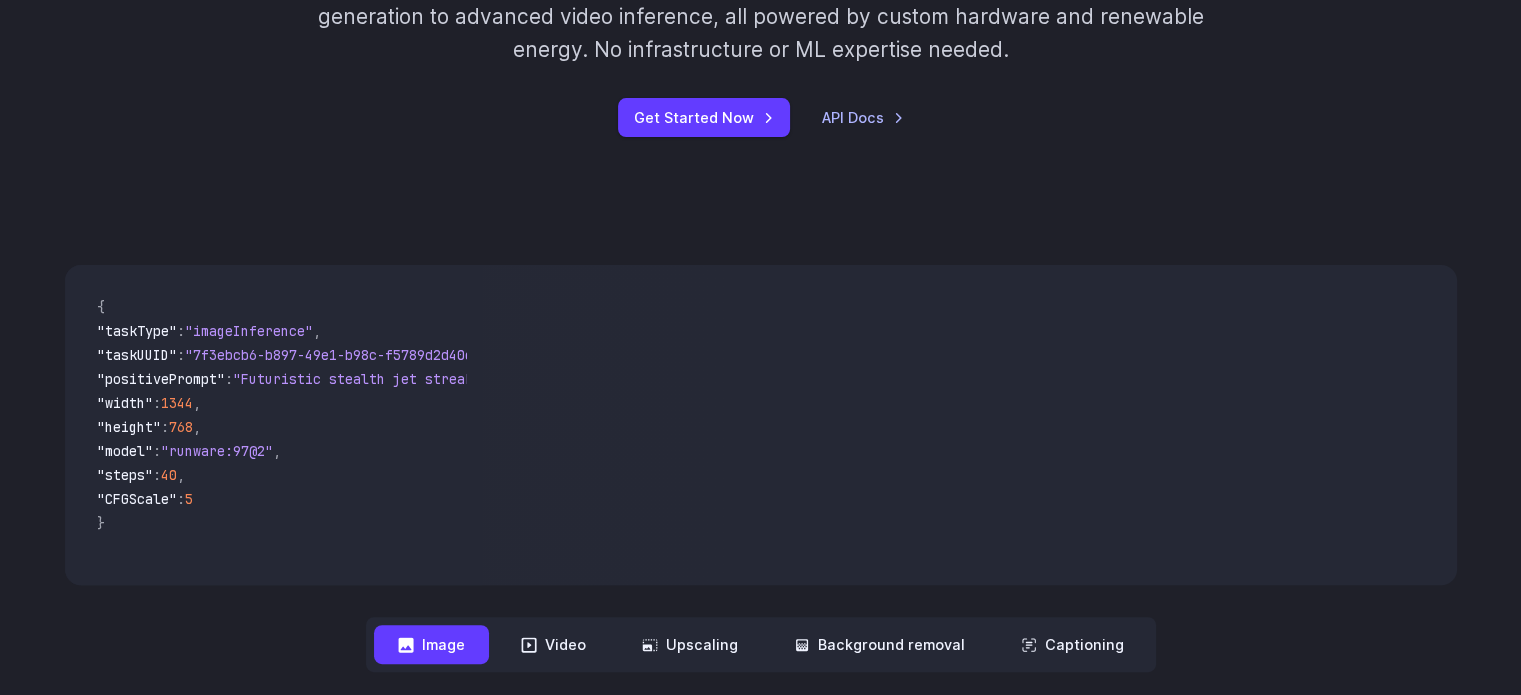 click on ""Futuristic stealth jet streaking through a neon-lit cityscape with glowing purple exhaust"" at bounding box center [597, 379] 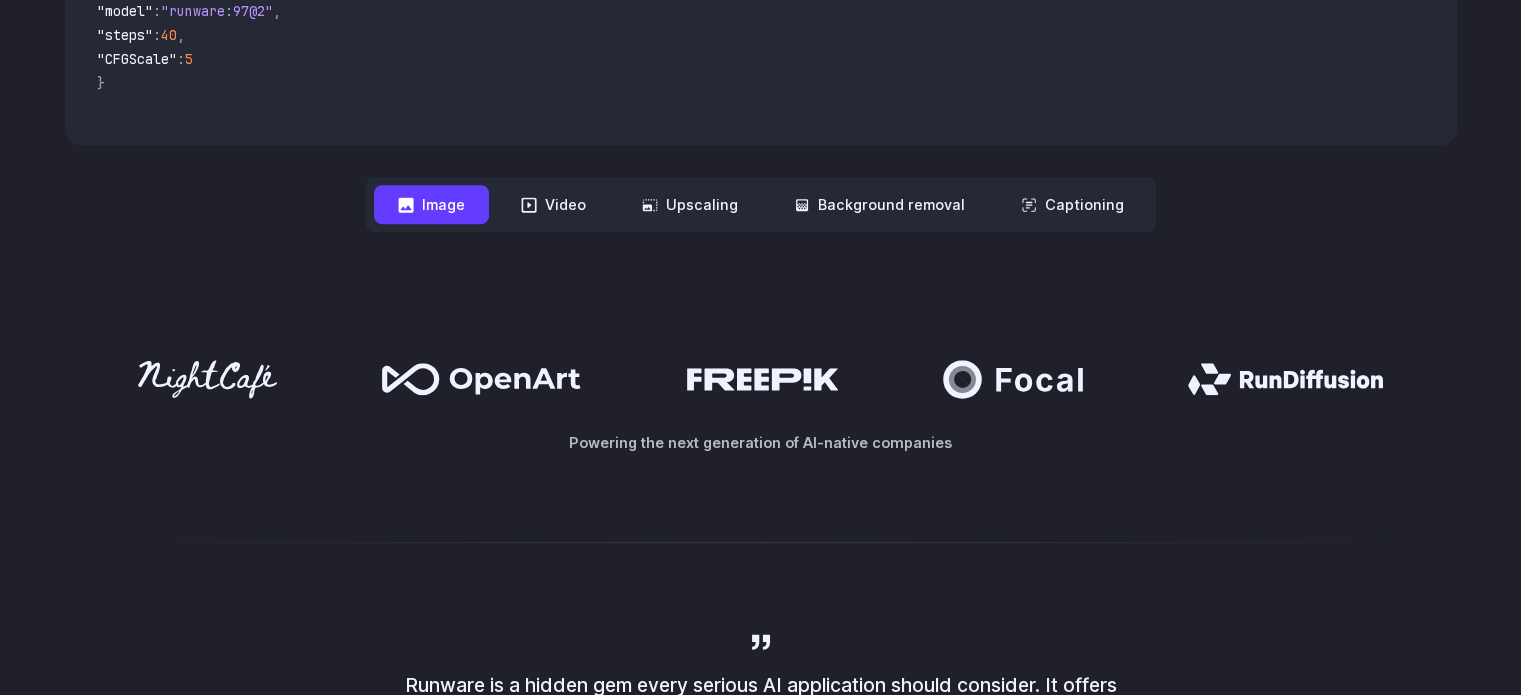 scroll, scrollTop: 1044, scrollLeft: 0, axis: vertical 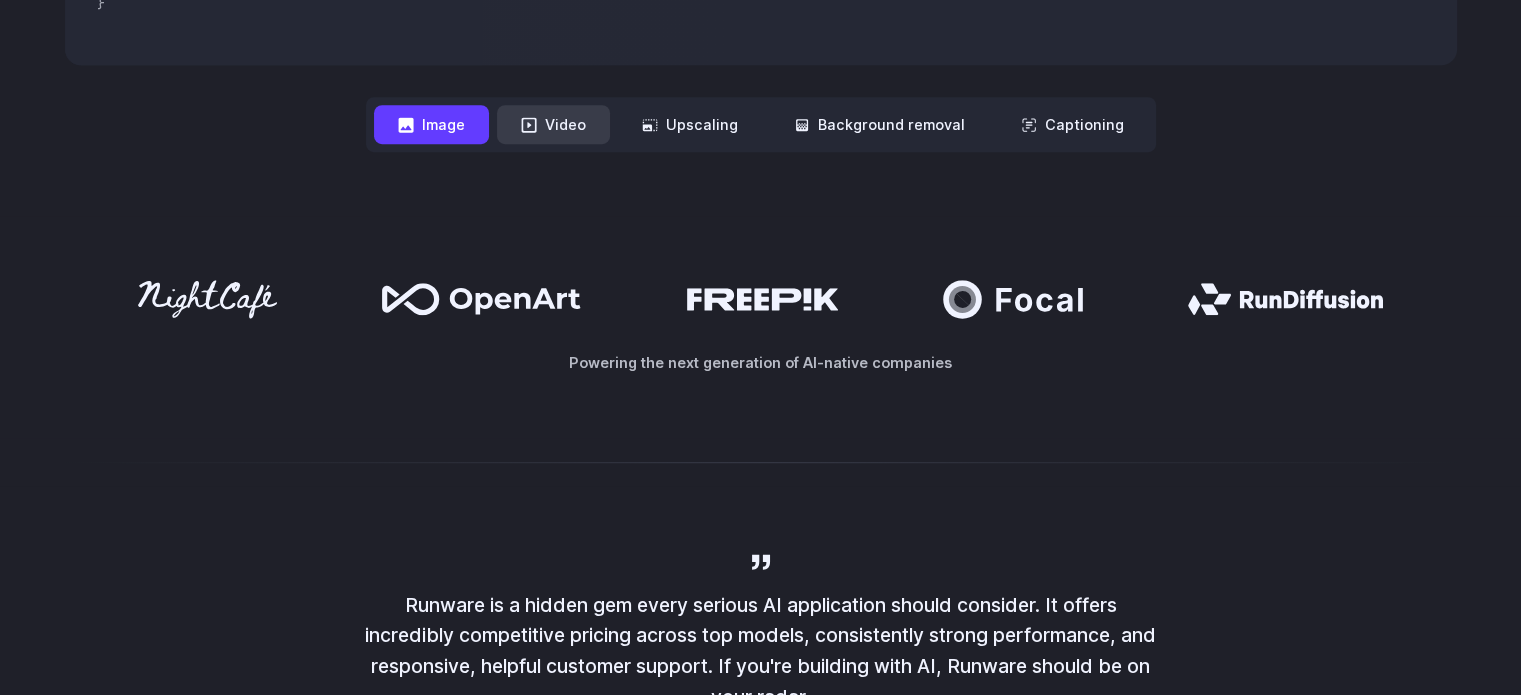 click 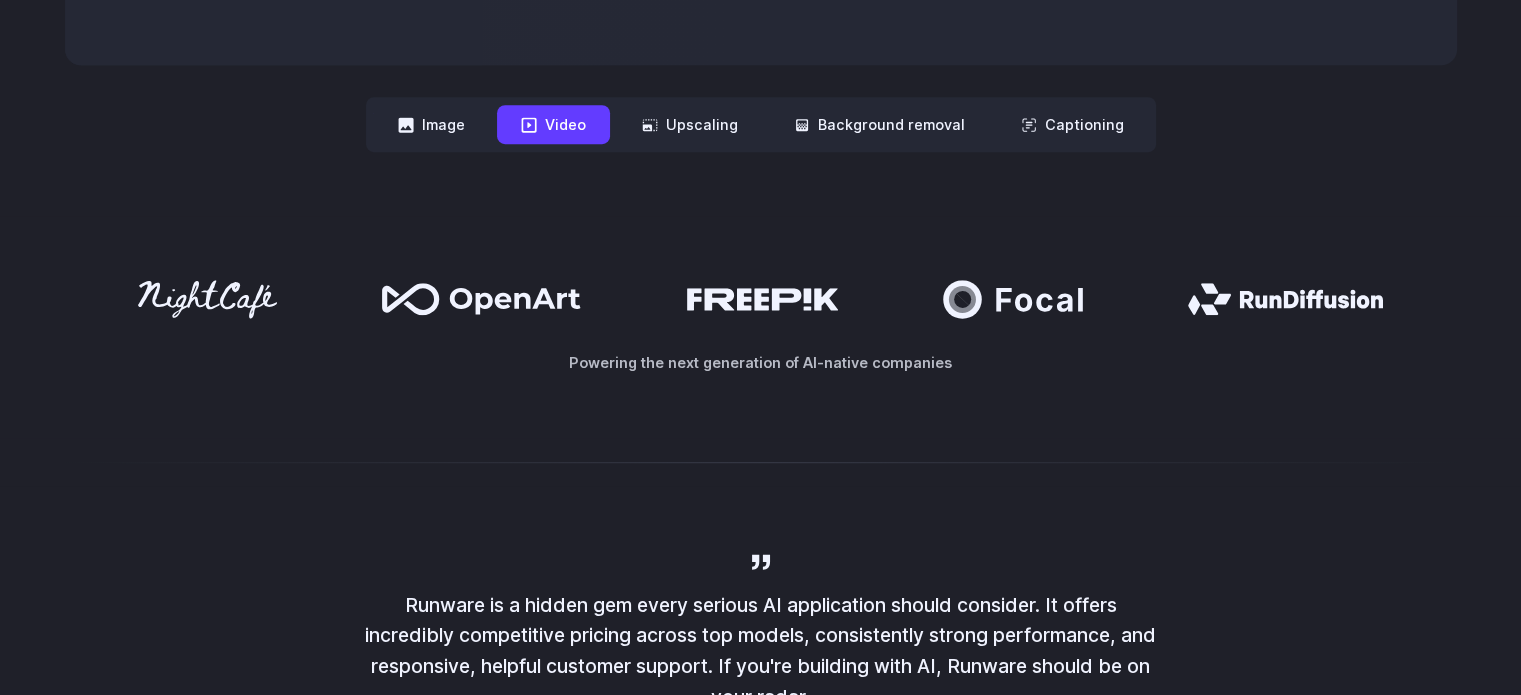 type 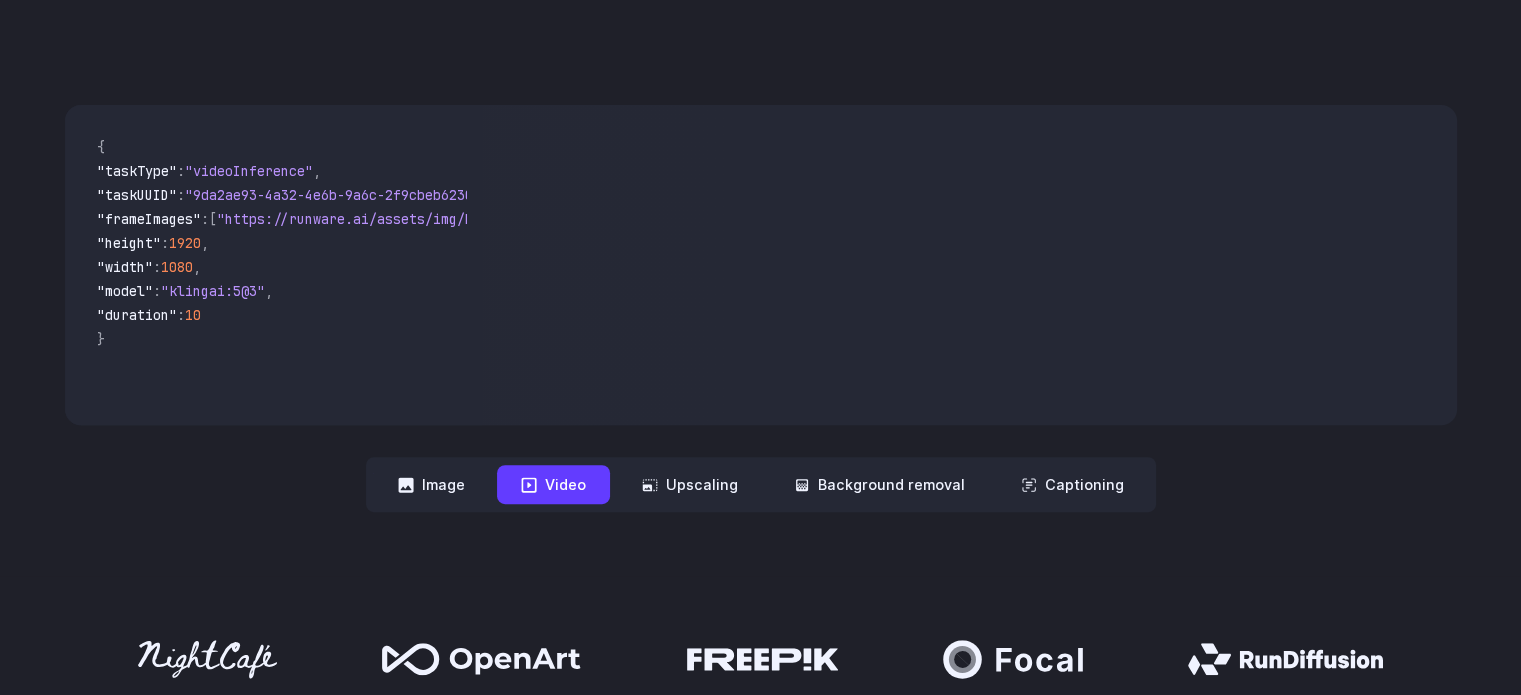scroll, scrollTop: 564, scrollLeft: 0, axis: vertical 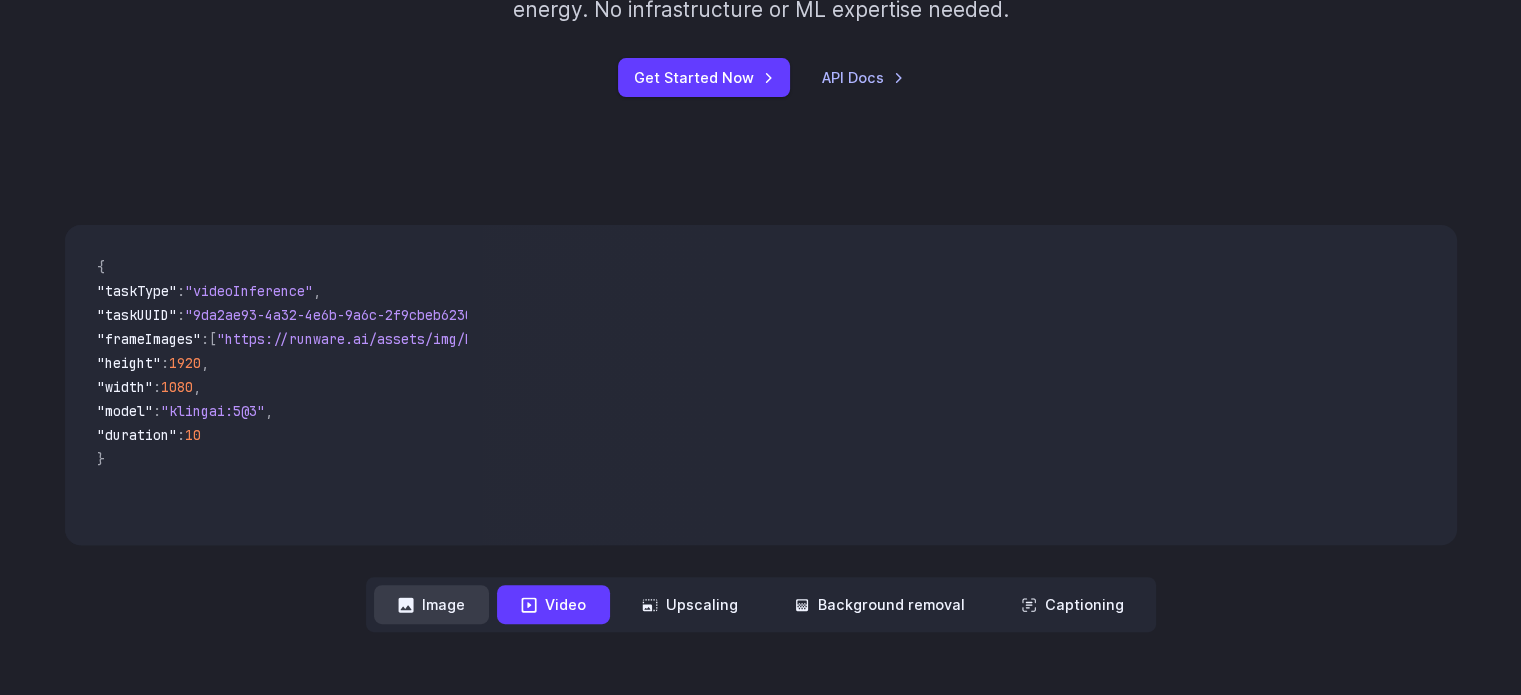 click on "Image" at bounding box center [431, 604] 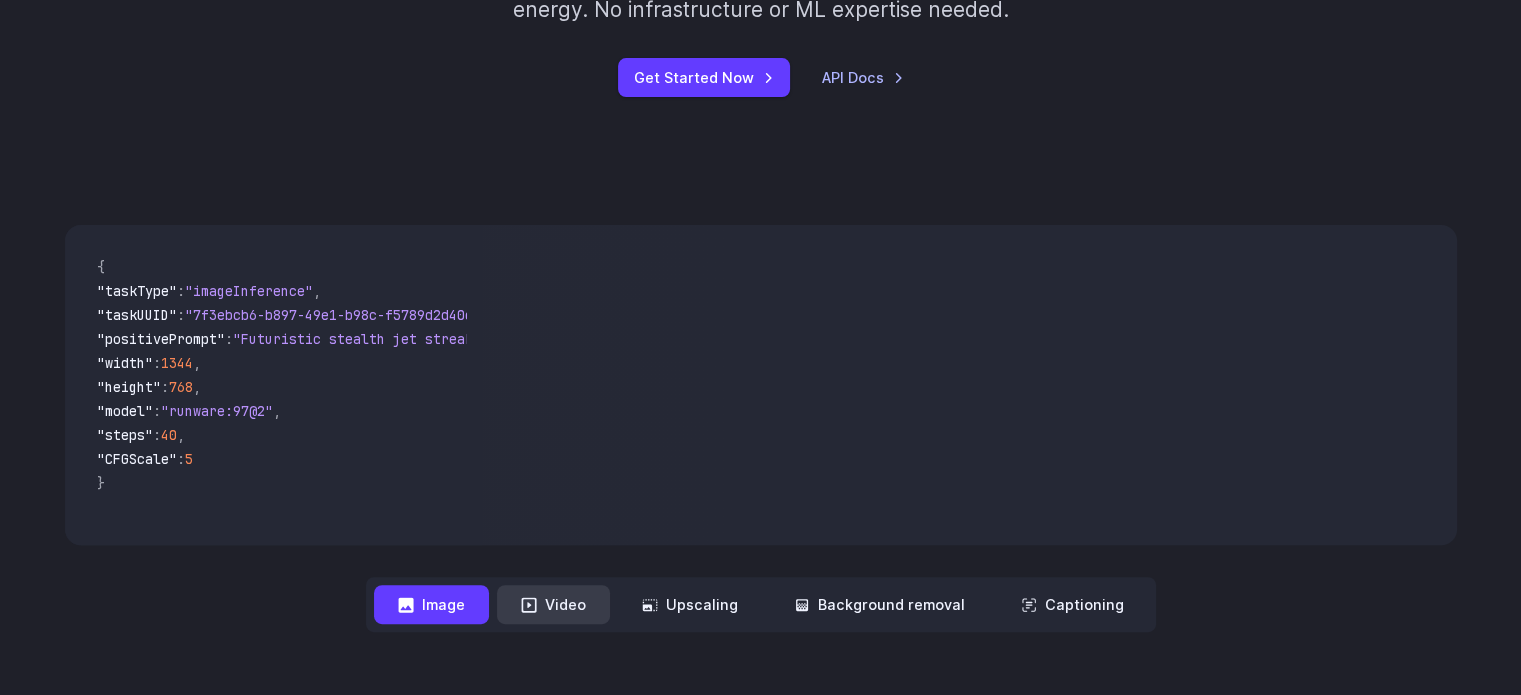 click on "Video" at bounding box center (553, 604) 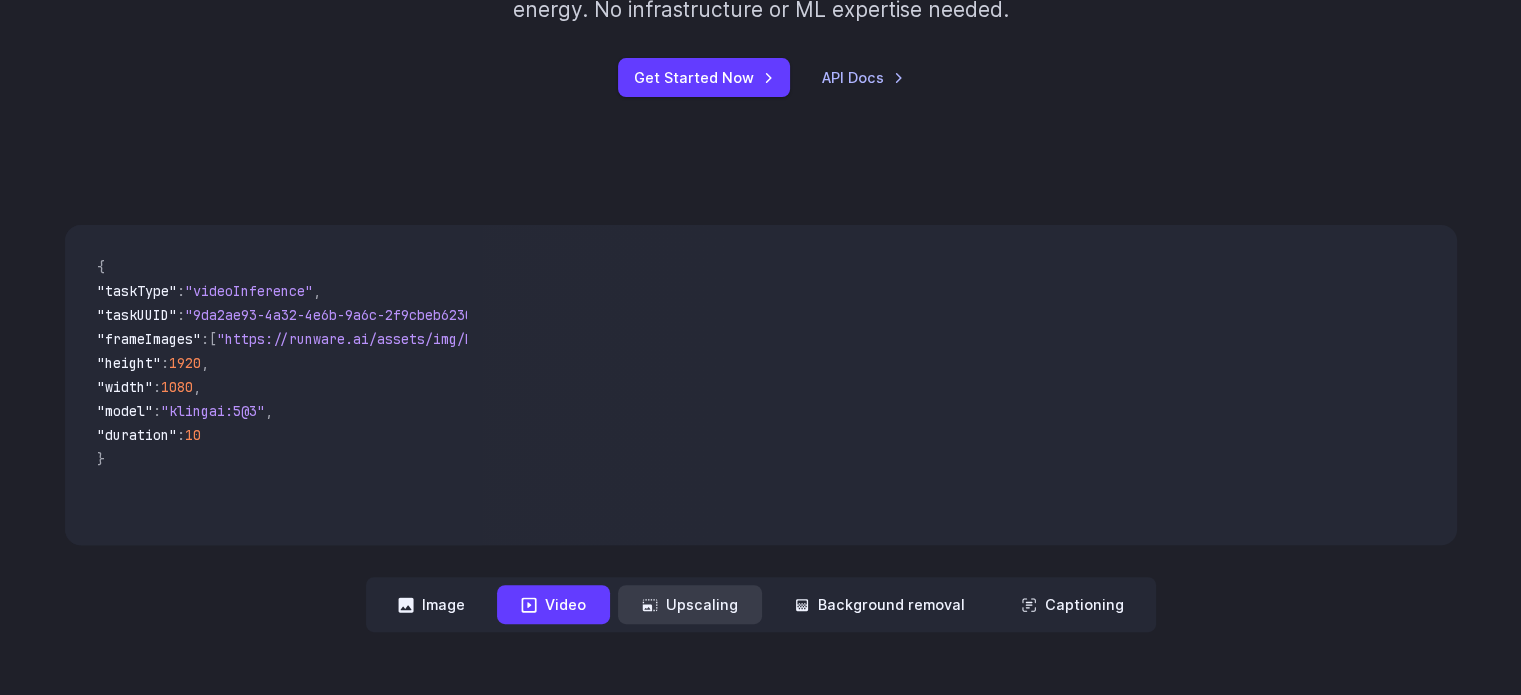 drag, startPoint x: 664, startPoint y: 603, endPoint x: 699, endPoint y: 606, distance: 35.128338 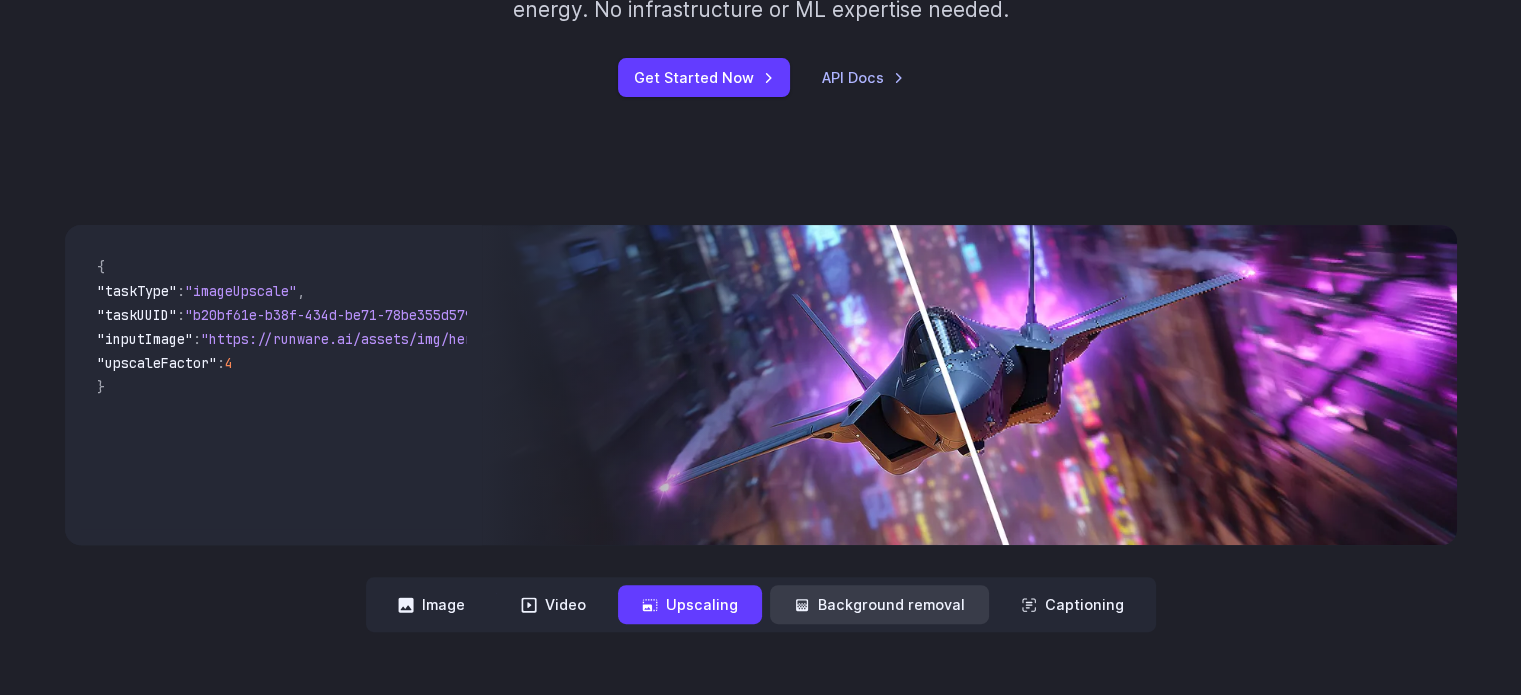 click on "Background removal" at bounding box center (879, 604) 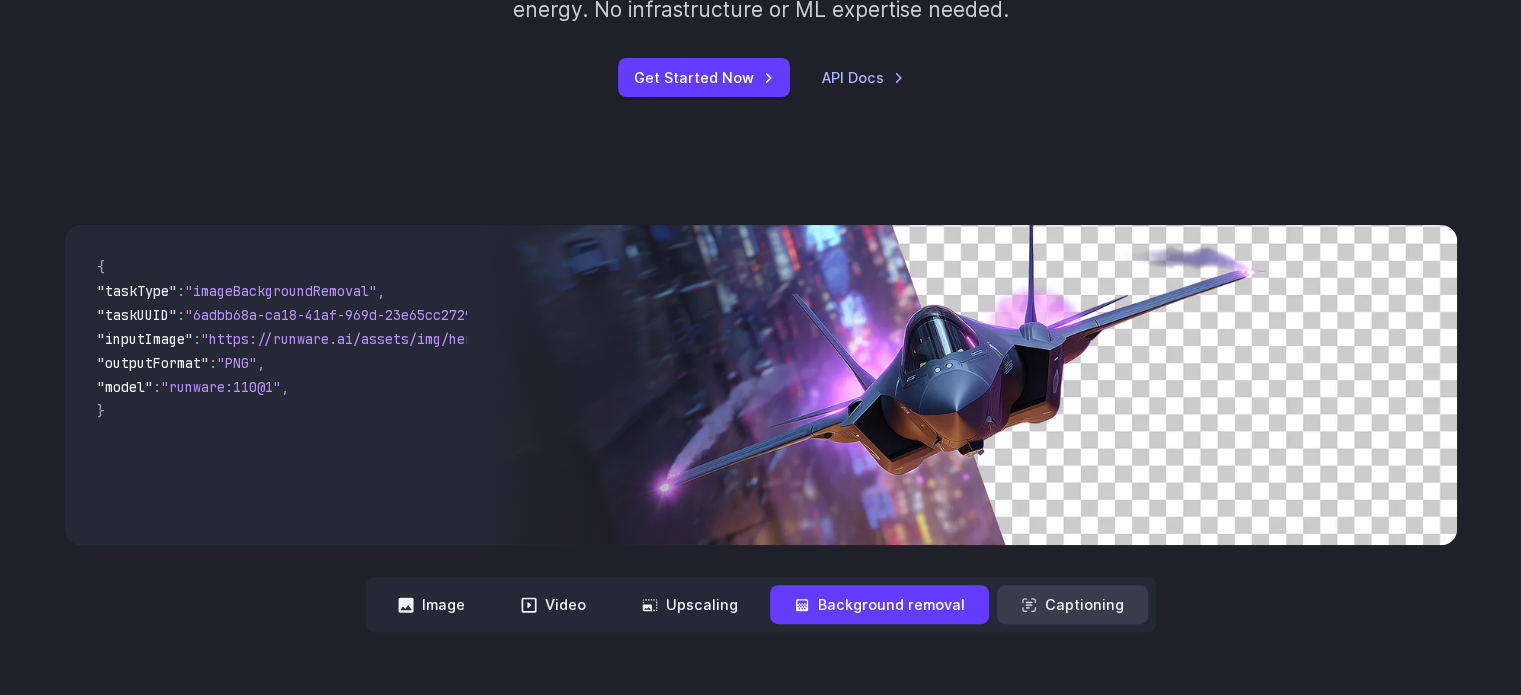 click on "Captioning" at bounding box center [1072, 604] 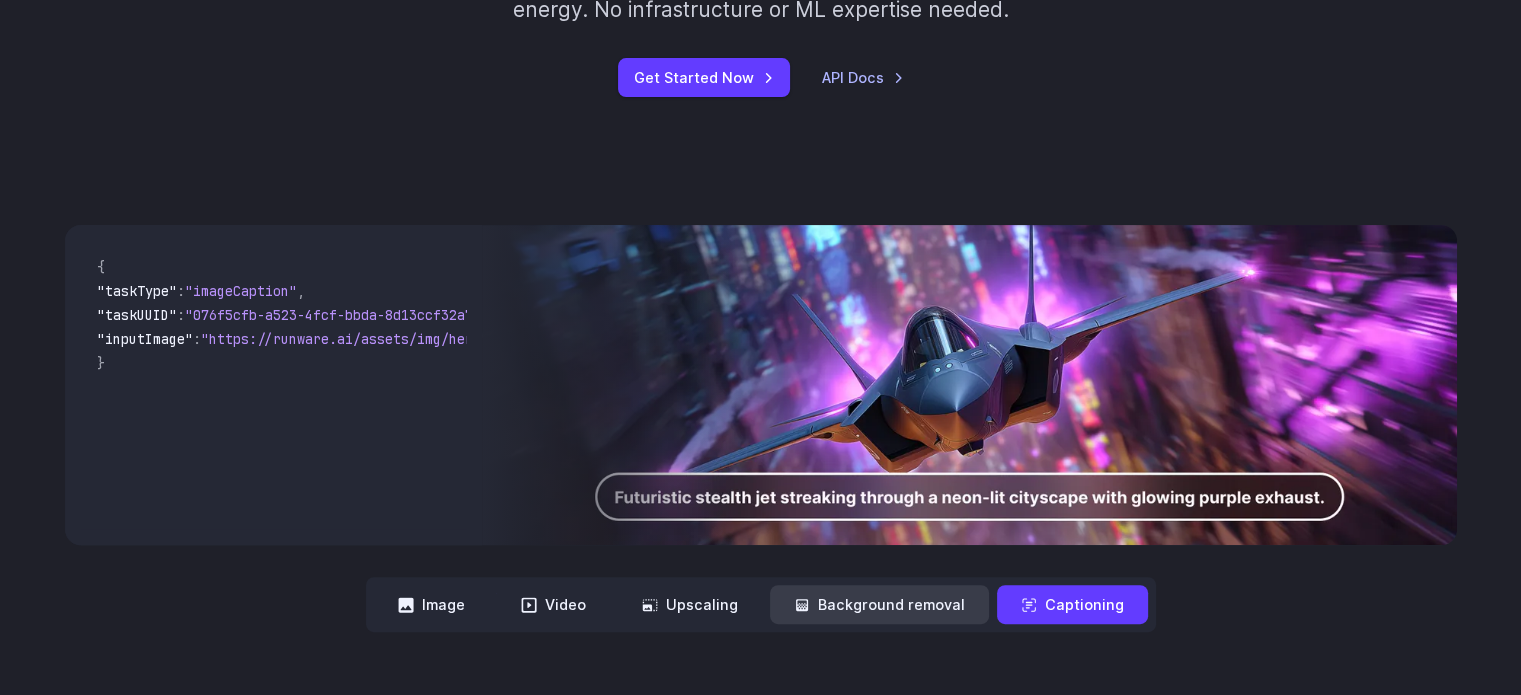 click on "Background removal" at bounding box center (879, 604) 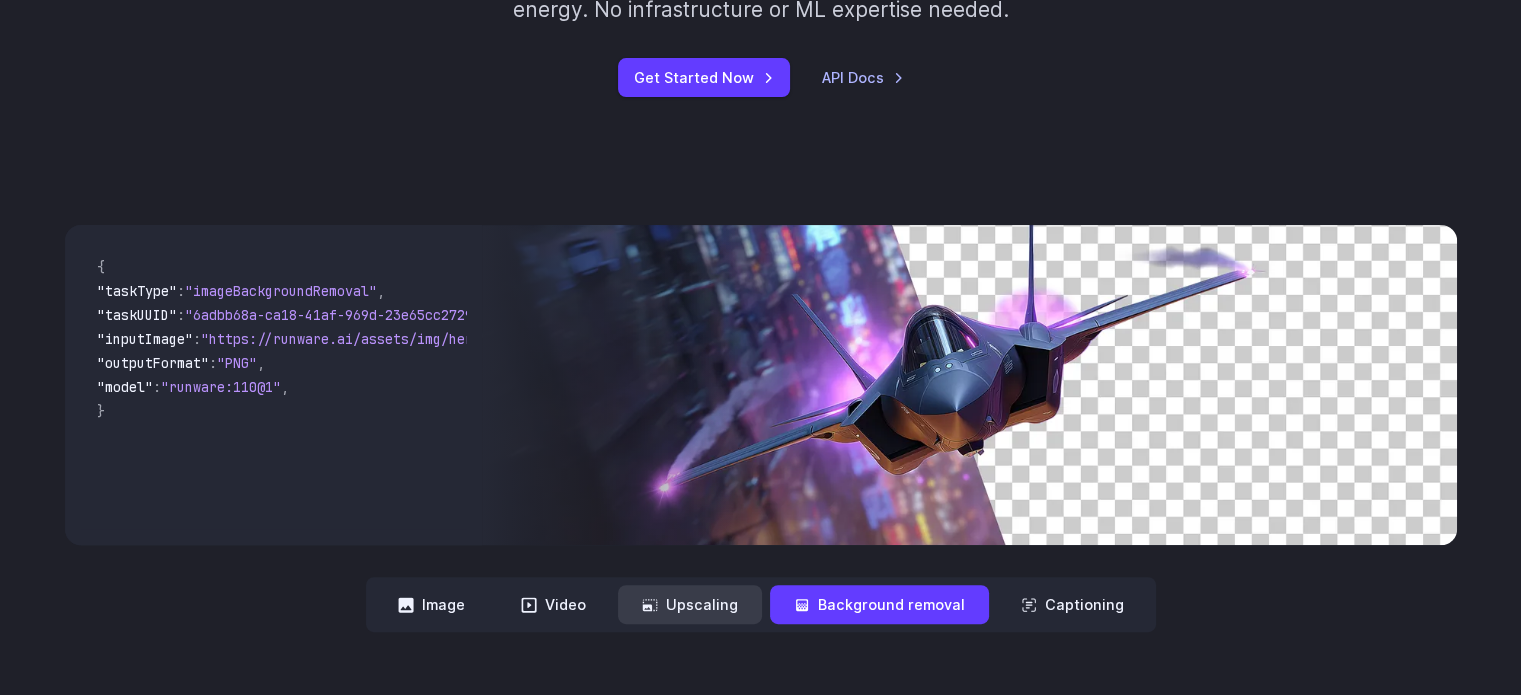 click on "Upscaling" at bounding box center (690, 604) 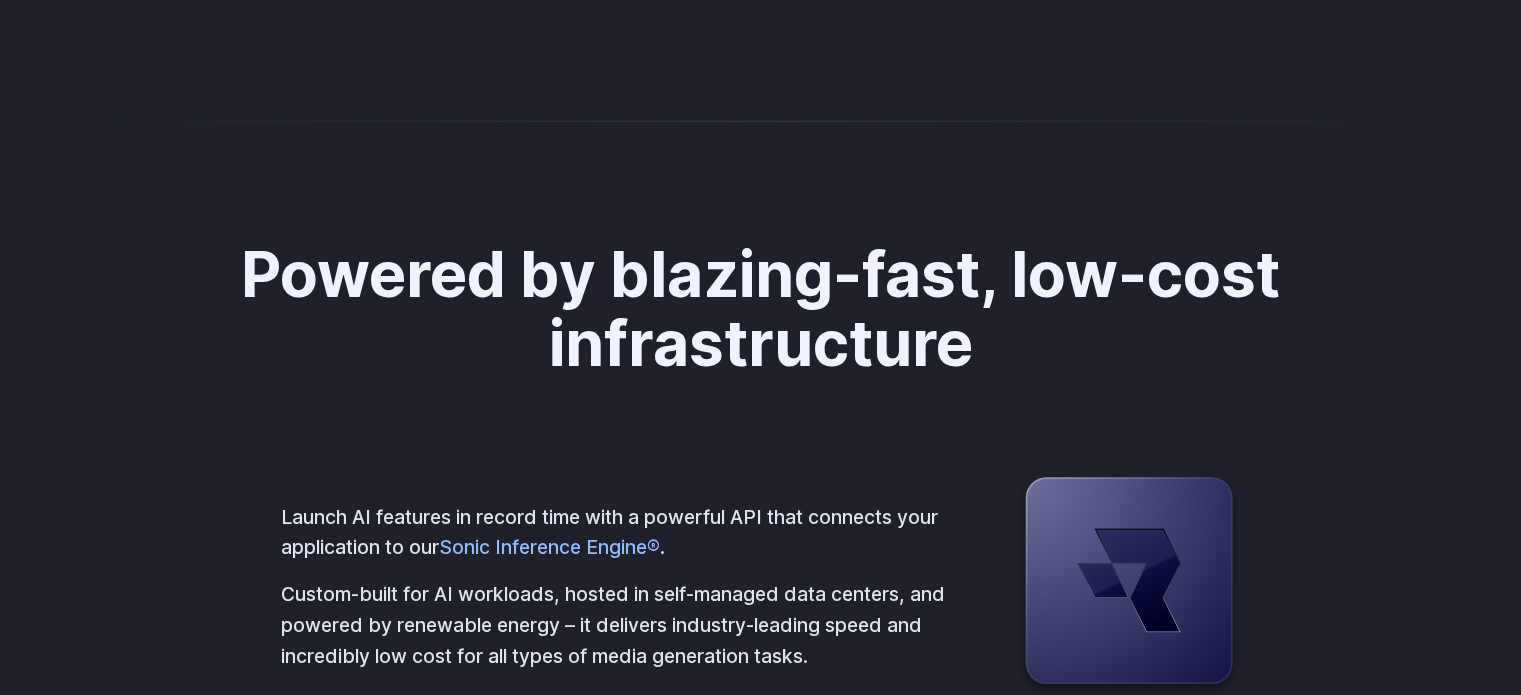 scroll, scrollTop: 5107, scrollLeft: 0, axis: vertical 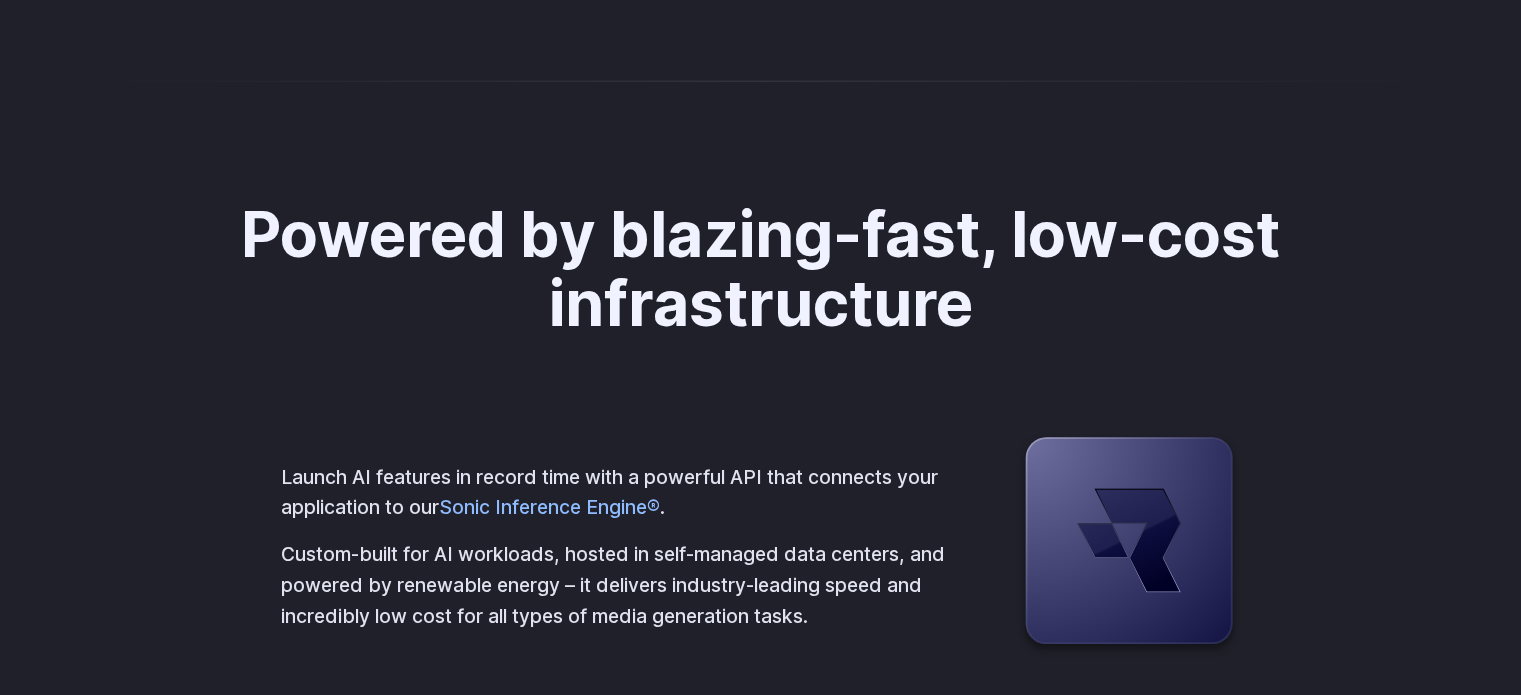 drag, startPoint x: 177, startPoint y: 287, endPoint x: 477, endPoint y: 342, distance: 305 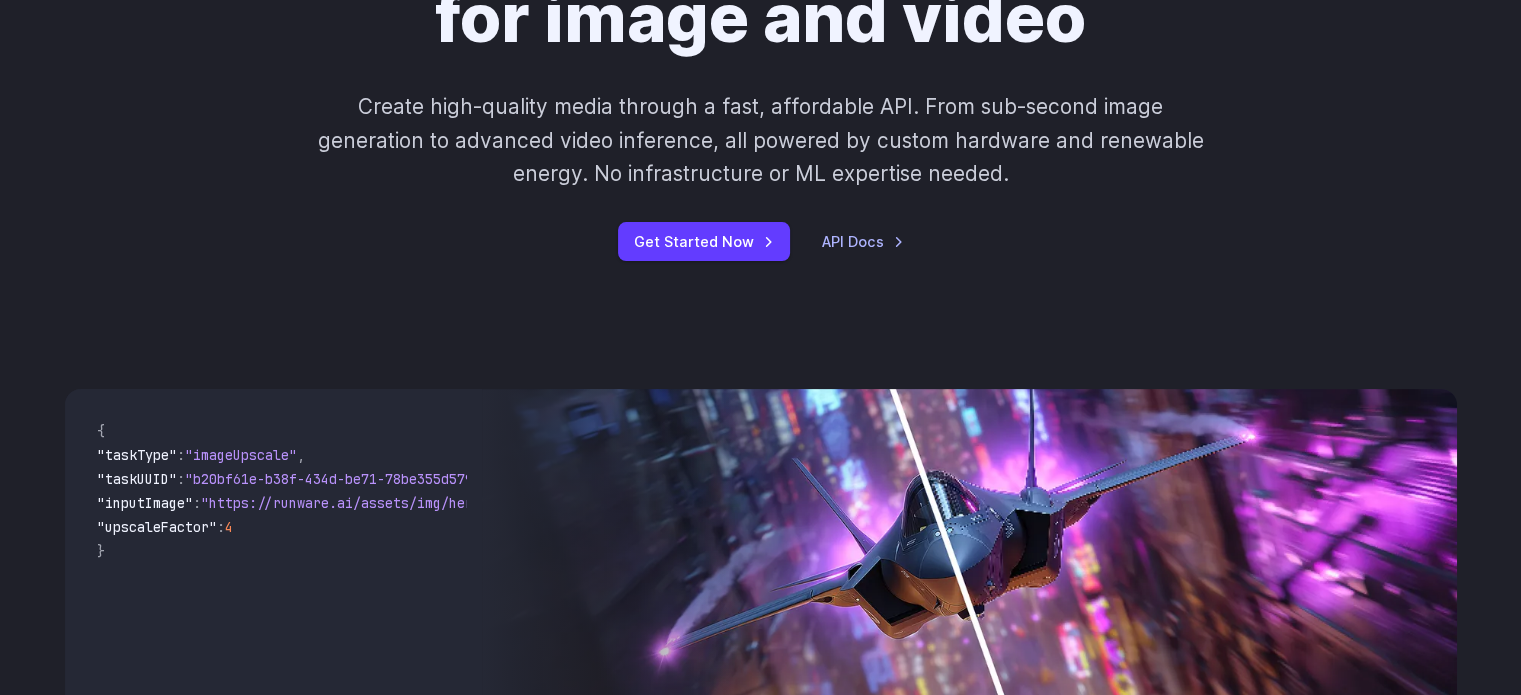 scroll, scrollTop: 0, scrollLeft: 0, axis: both 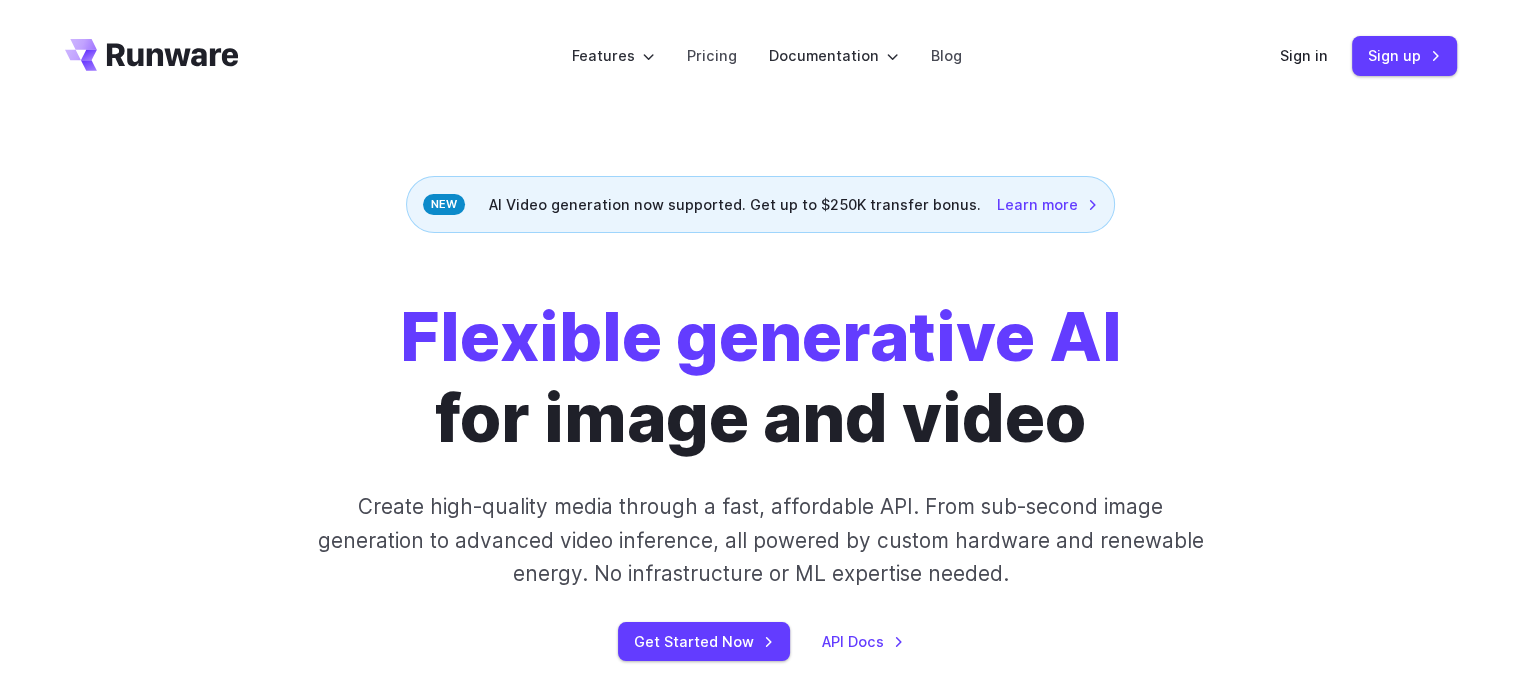click on "Features         Tasks
Image generation
Video generation
Sonic Inference Engine™         Models
Image models
Video models
Upload your own         Tools
Background removal
Upscaling
Image captioning            Try AI features instantly in the Playground         Pricing
Documentation         Getting started
Introduction
How to connect
Image introduction
Video introduction         API Reference        Image inference      Video inference         Guides
Text to Image
Image to image      Inpainting      Outpainting                 Blog                       Sign in        Sign up" at bounding box center [761, 56] 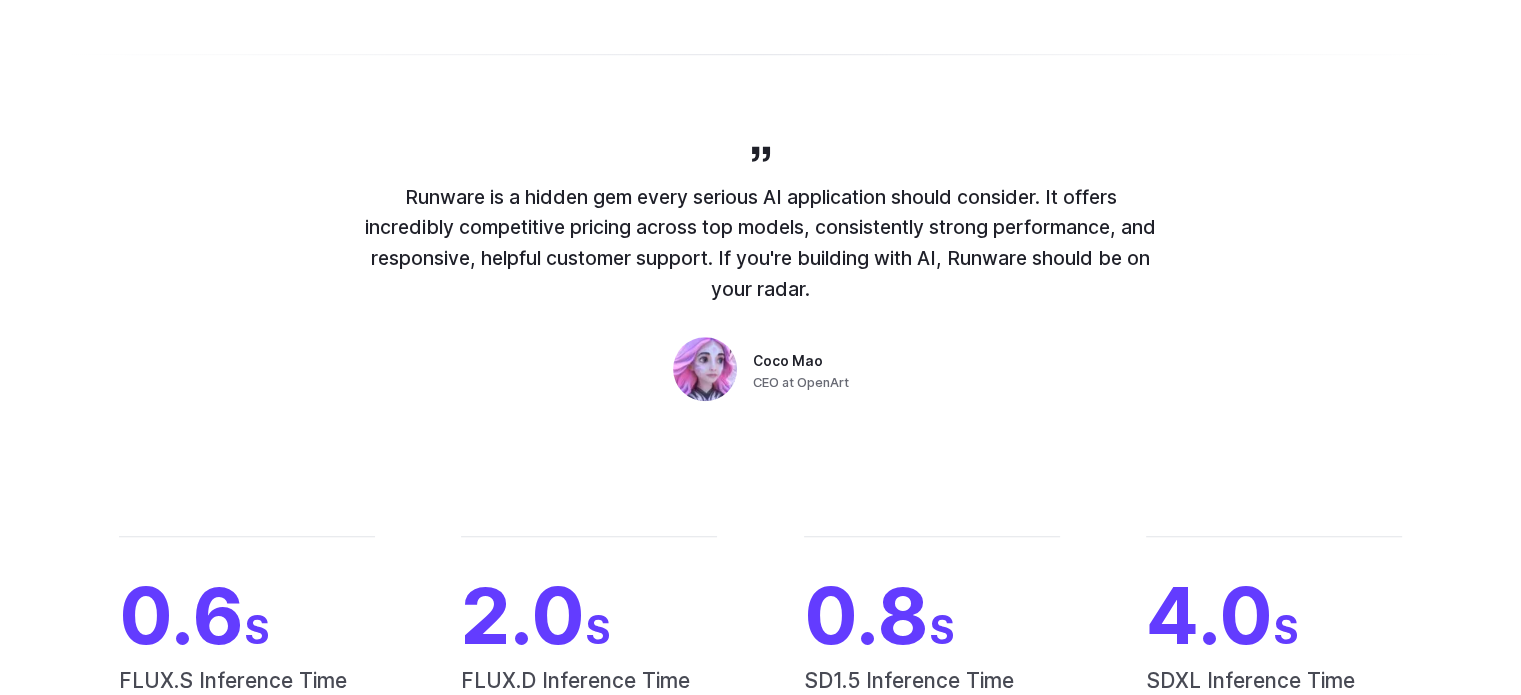 scroll, scrollTop: 0, scrollLeft: 0, axis: both 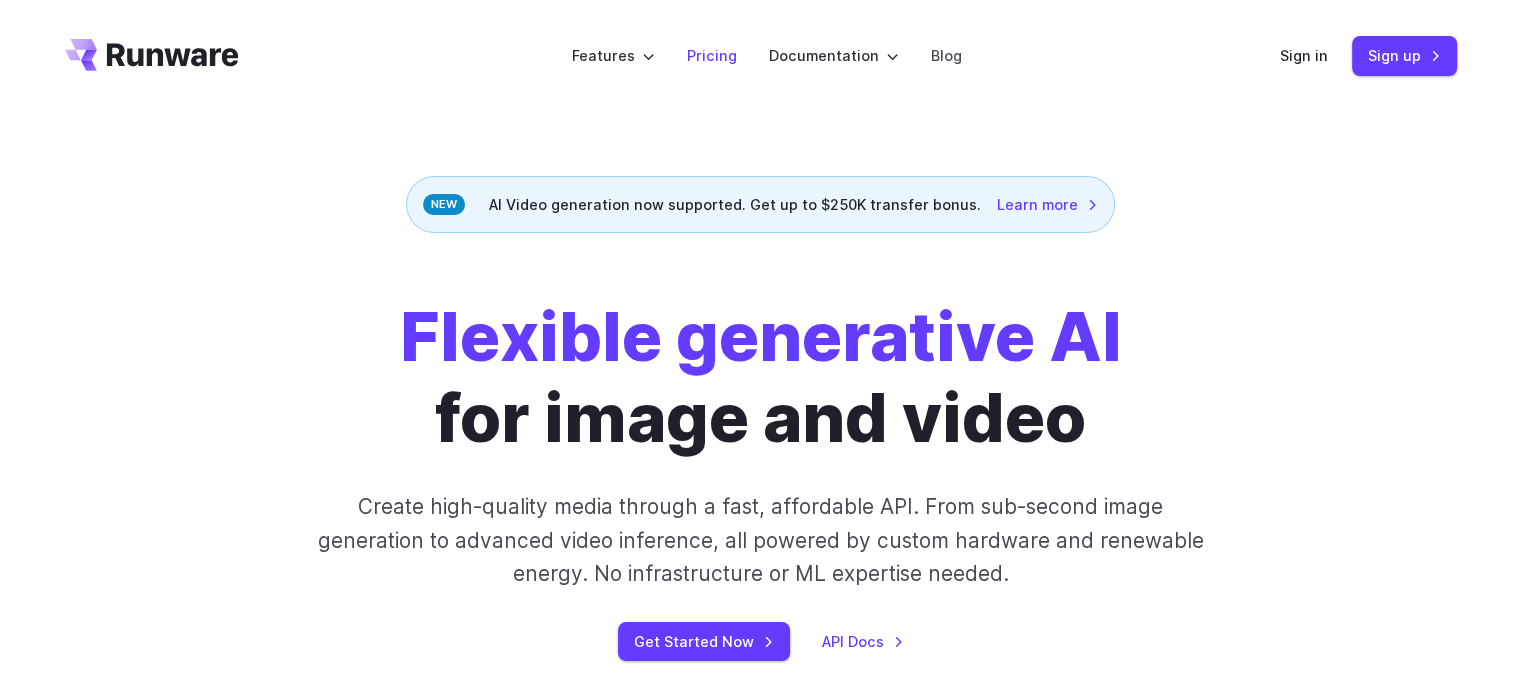 click on "Pricing" at bounding box center [712, 55] 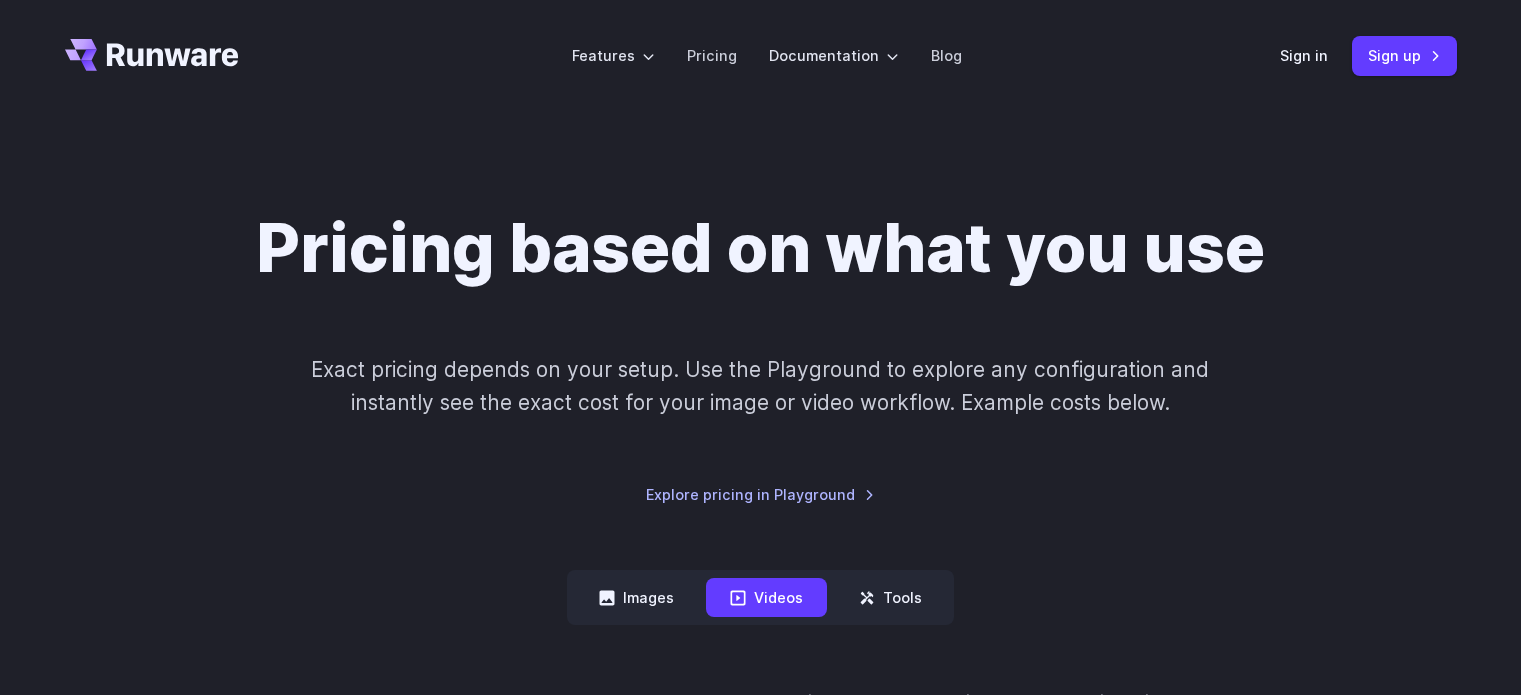 scroll, scrollTop: 0, scrollLeft: 0, axis: both 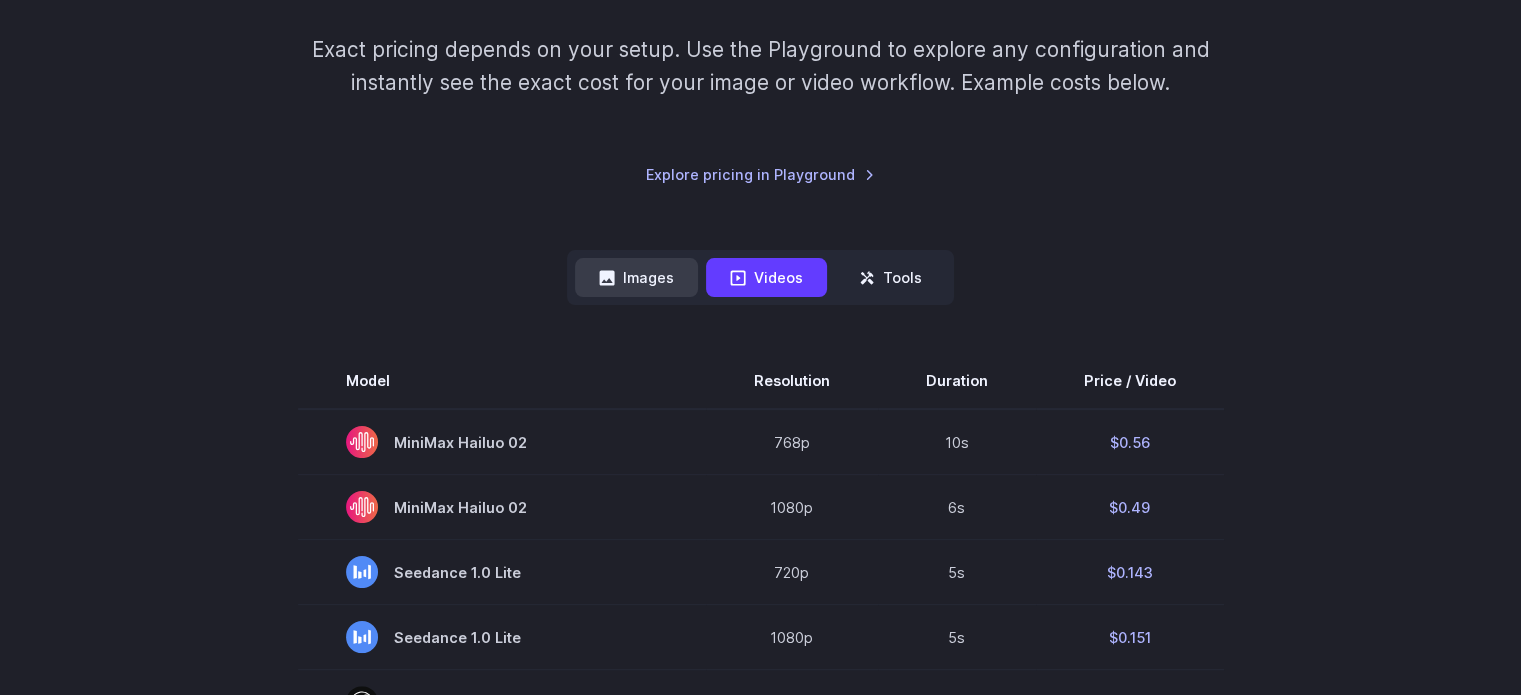 click on "Images" at bounding box center [636, 277] 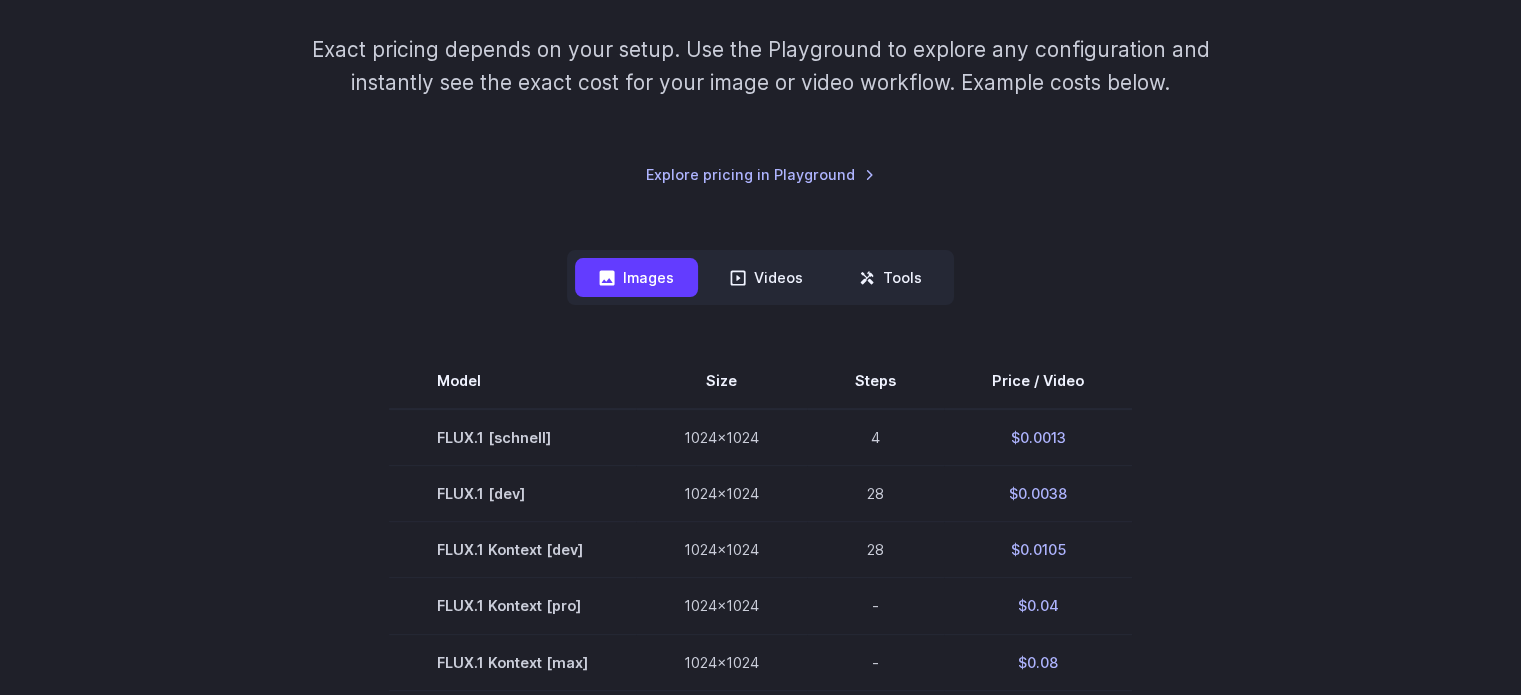 type 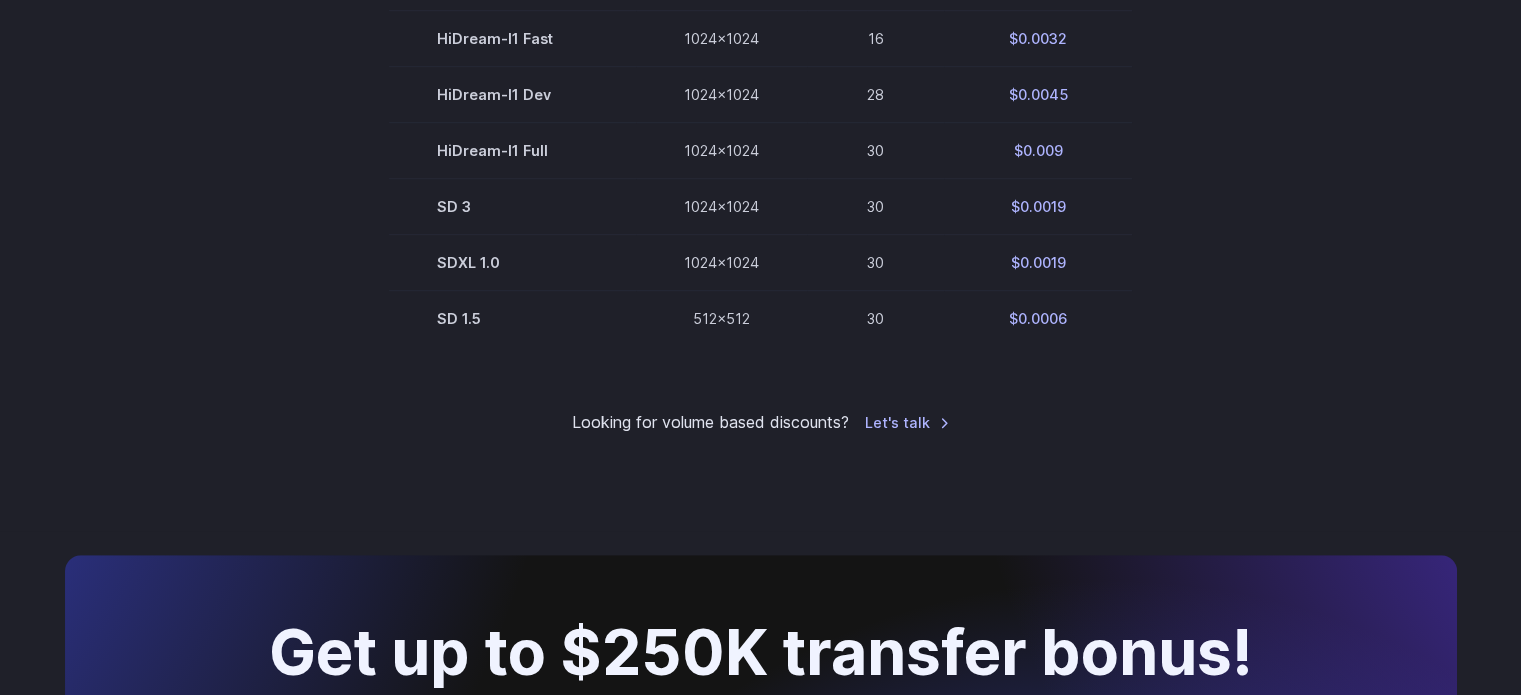 scroll, scrollTop: 1040, scrollLeft: 0, axis: vertical 